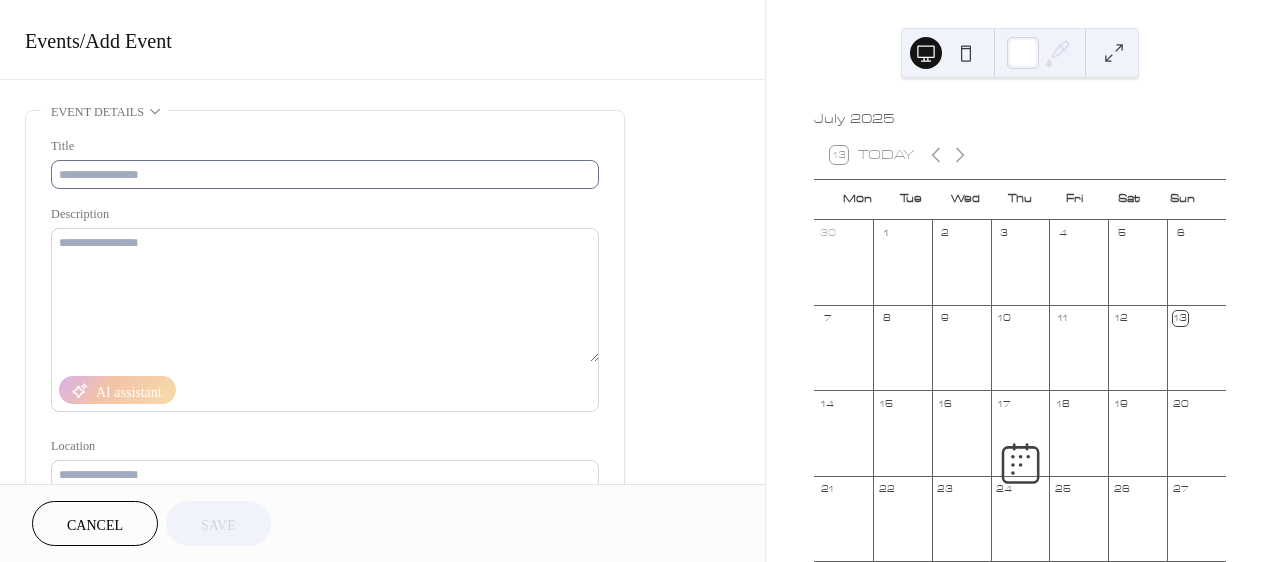 scroll, scrollTop: 0, scrollLeft: 0, axis: both 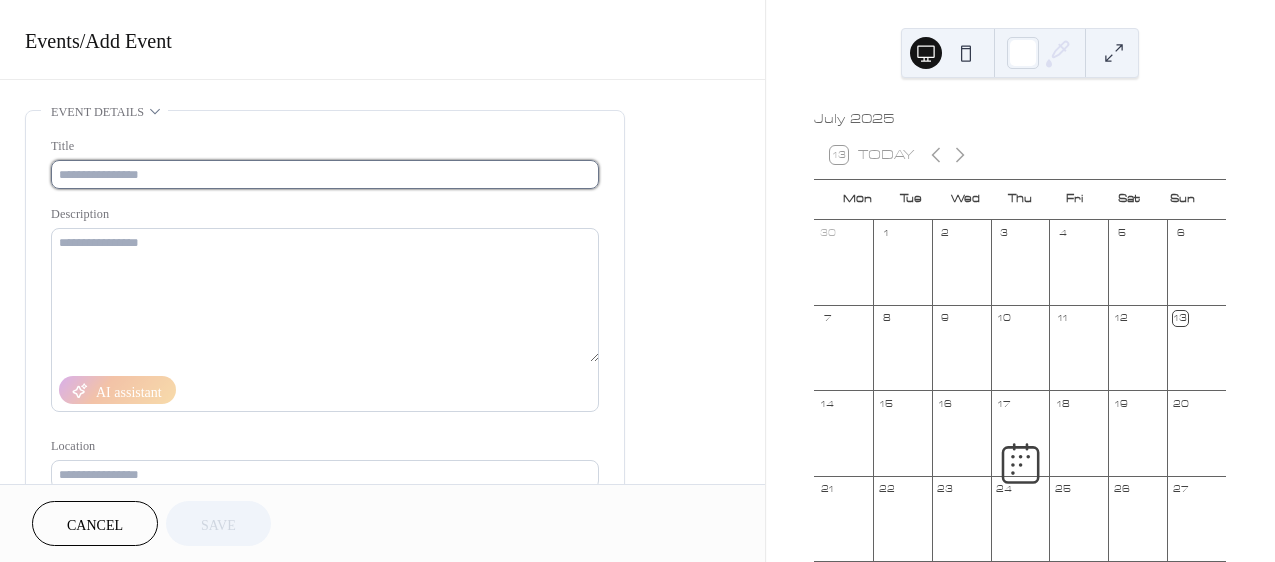 click at bounding box center (325, 174) 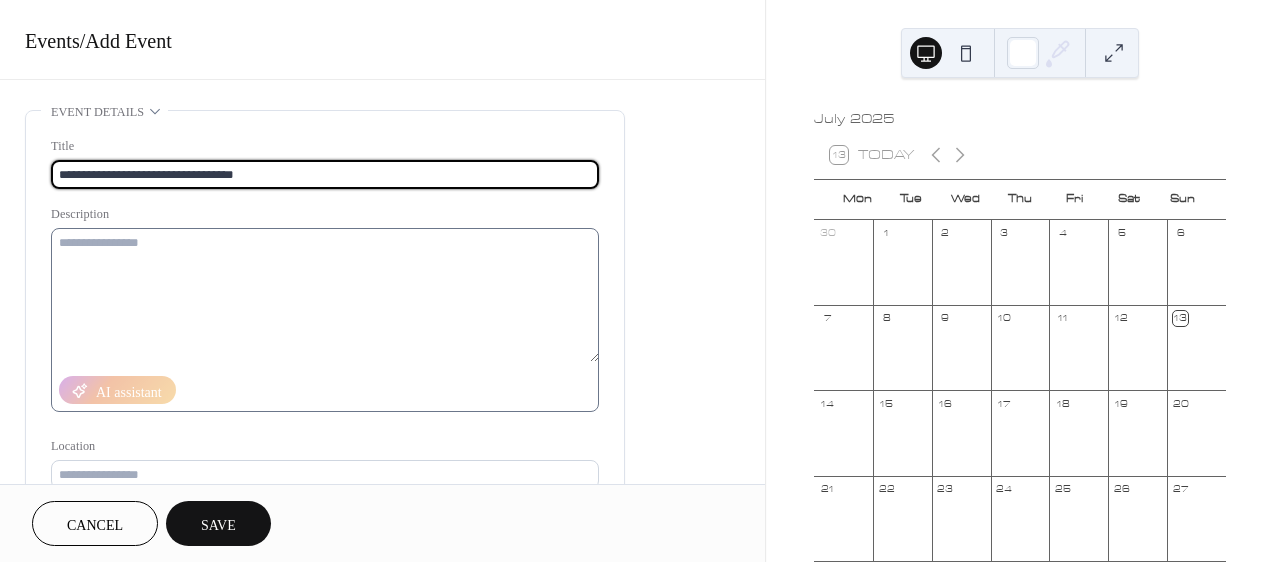 type on "**********" 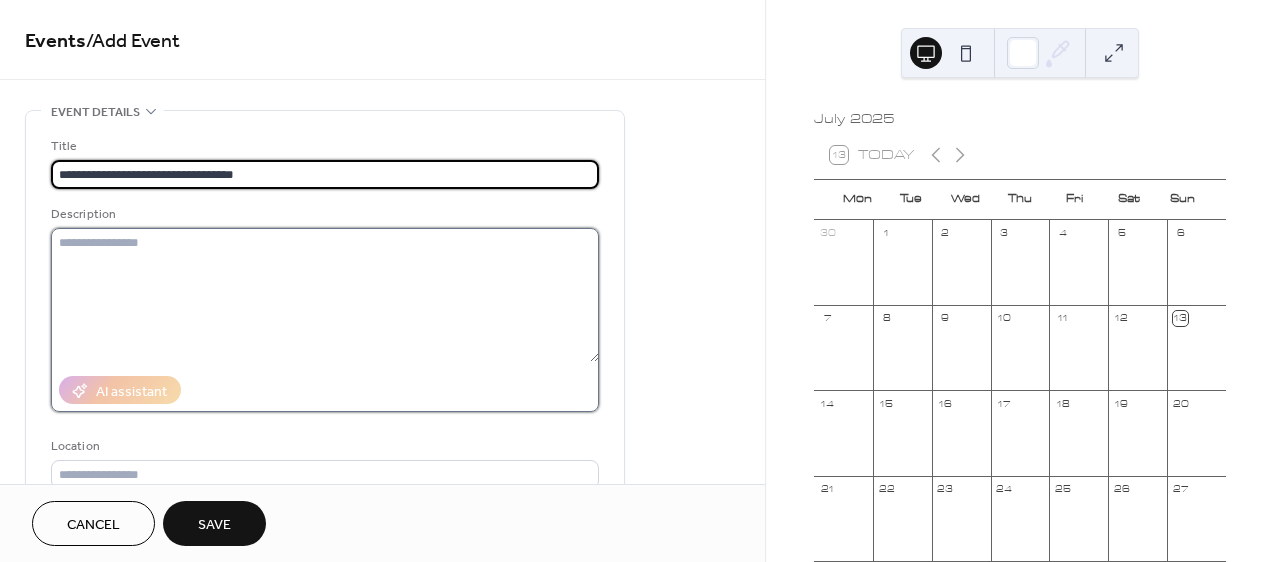 click at bounding box center [325, 295] 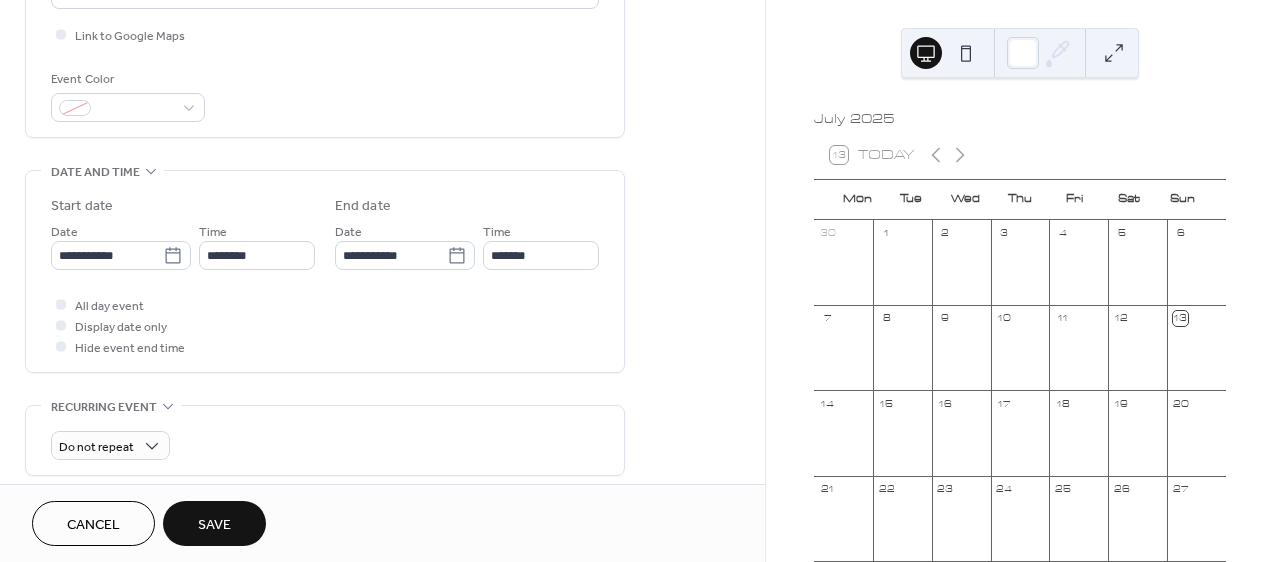 scroll, scrollTop: 391, scrollLeft: 0, axis: vertical 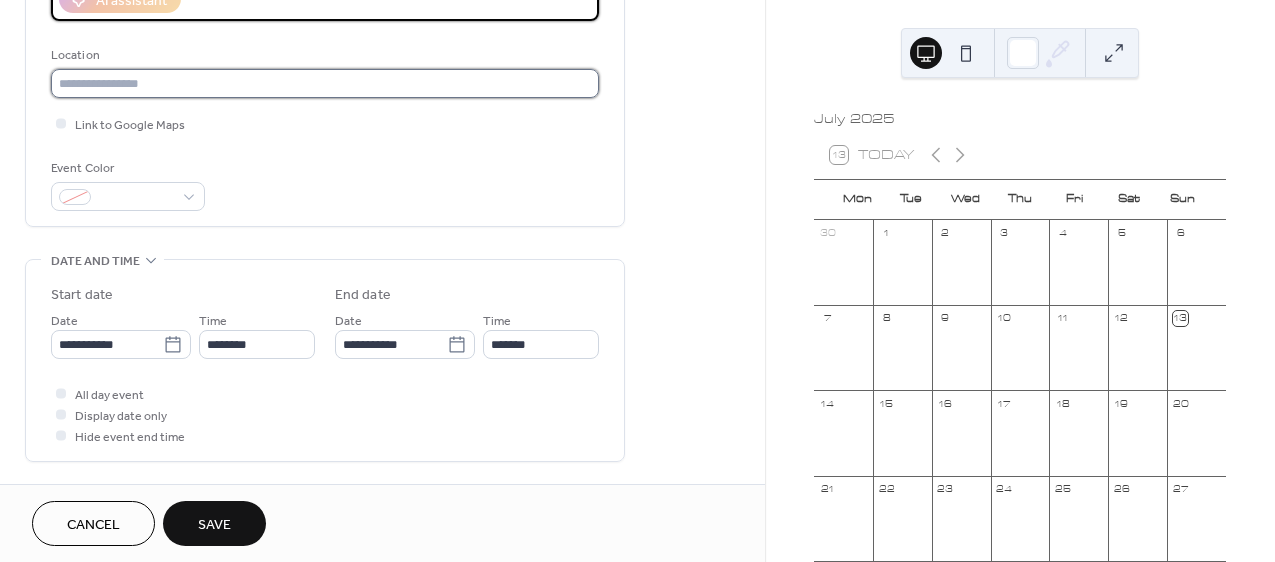 click at bounding box center (325, 83) 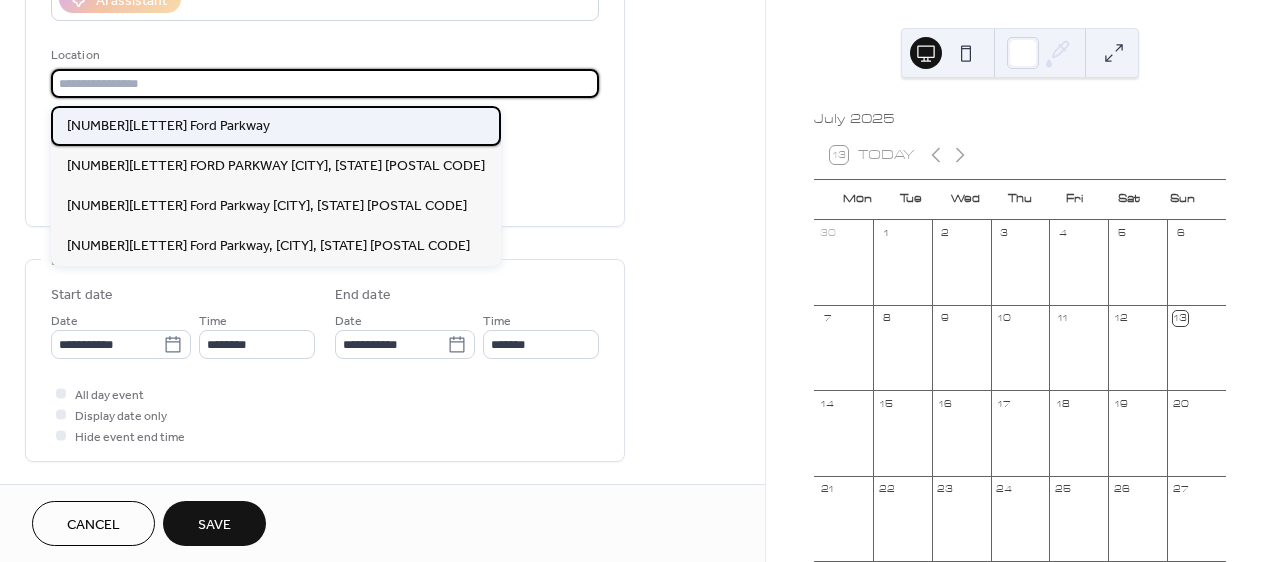 click on "[NUMBER][LETTER] Ford Parkway" at bounding box center [168, 126] 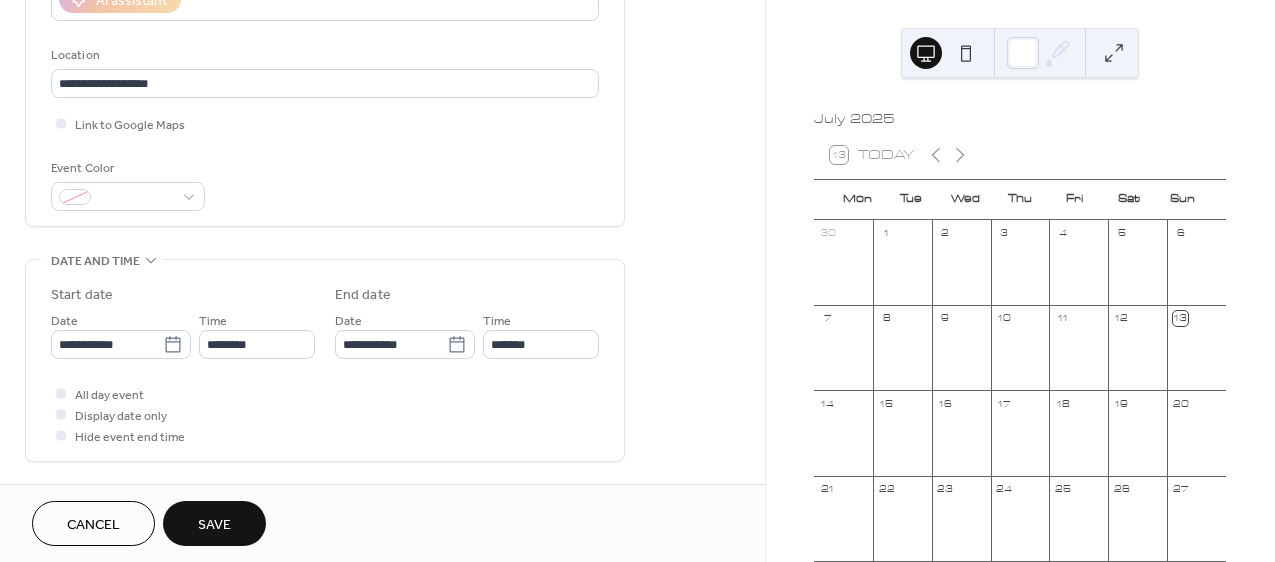 type on "**********" 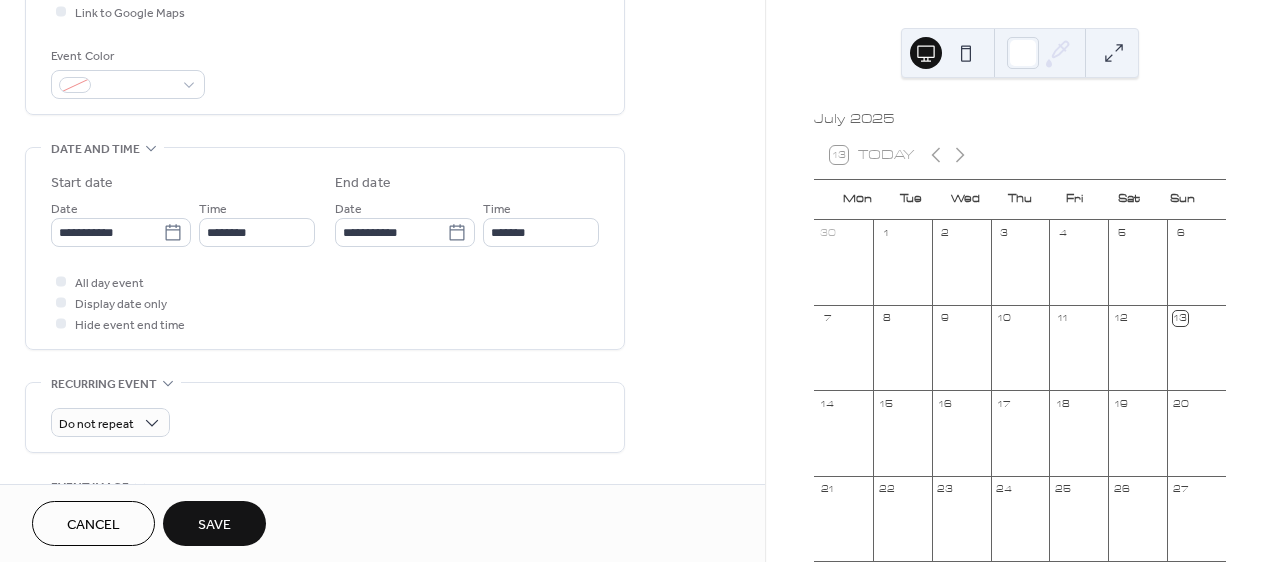 scroll, scrollTop: 506, scrollLeft: 0, axis: vertical 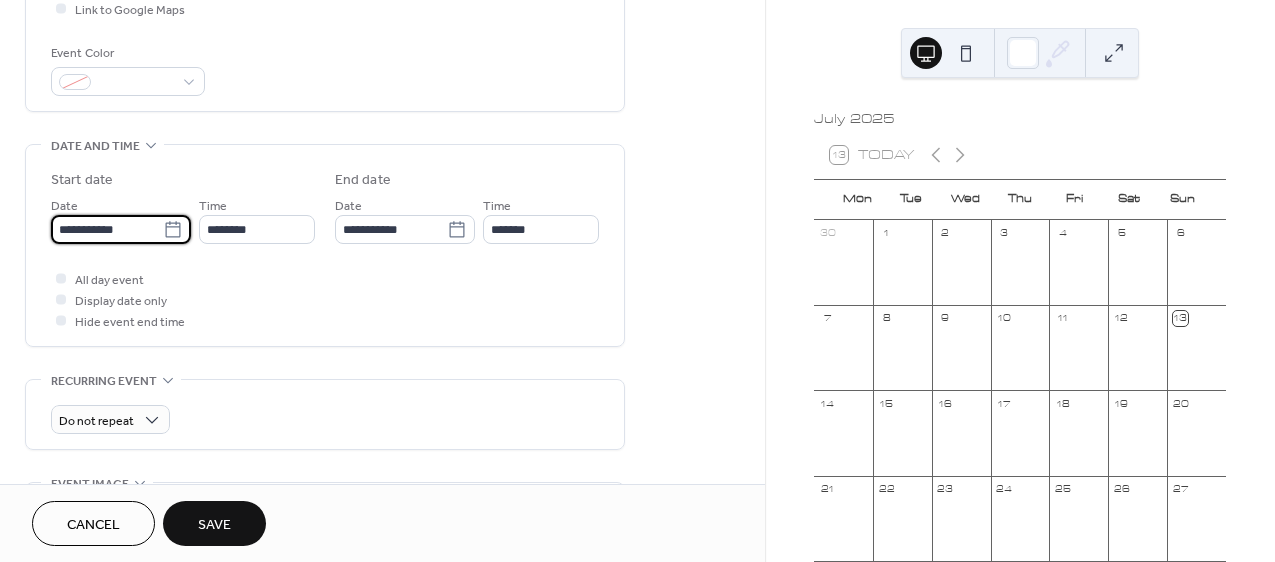 click on "**********" at bounding box center (107, 229) 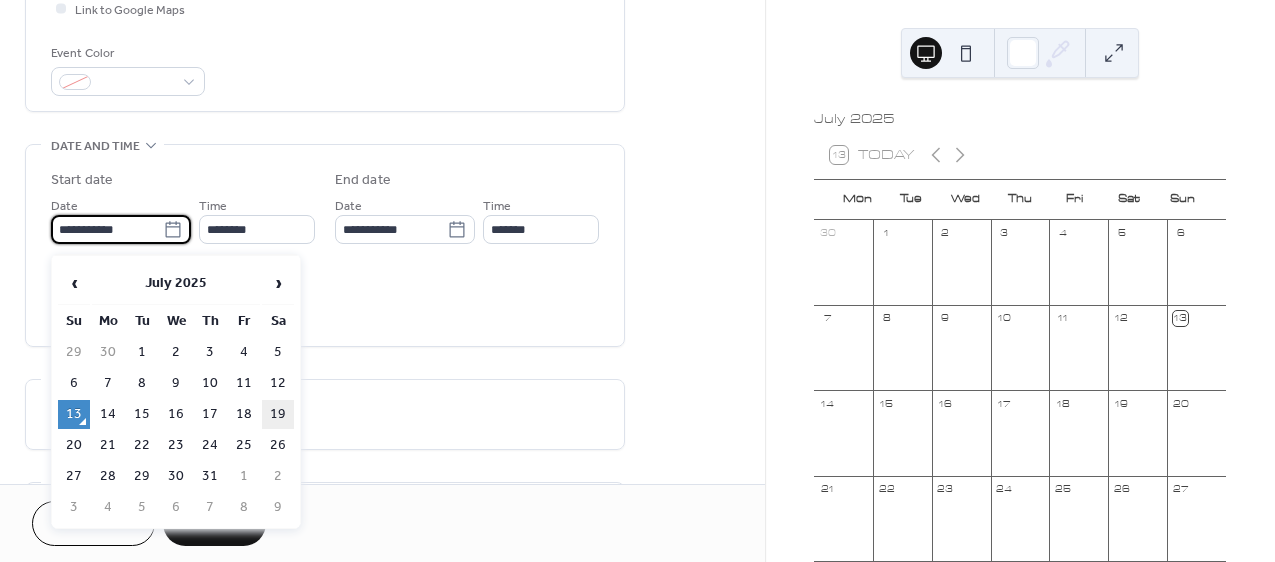 click on "19" at bounding box center [278, 414] 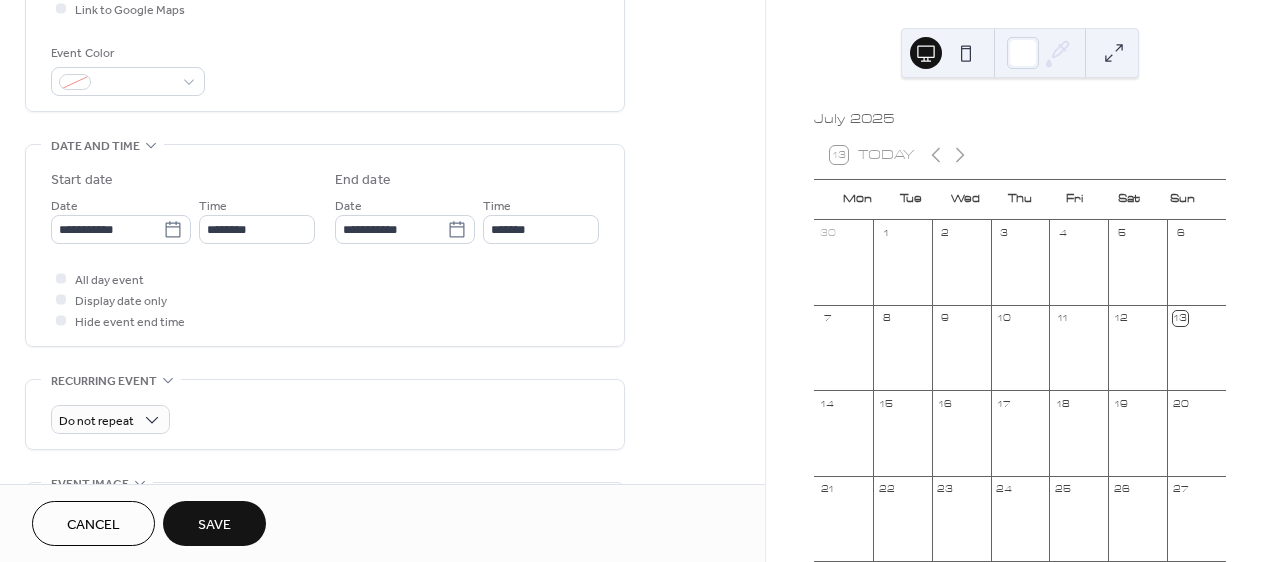 type on "**********" 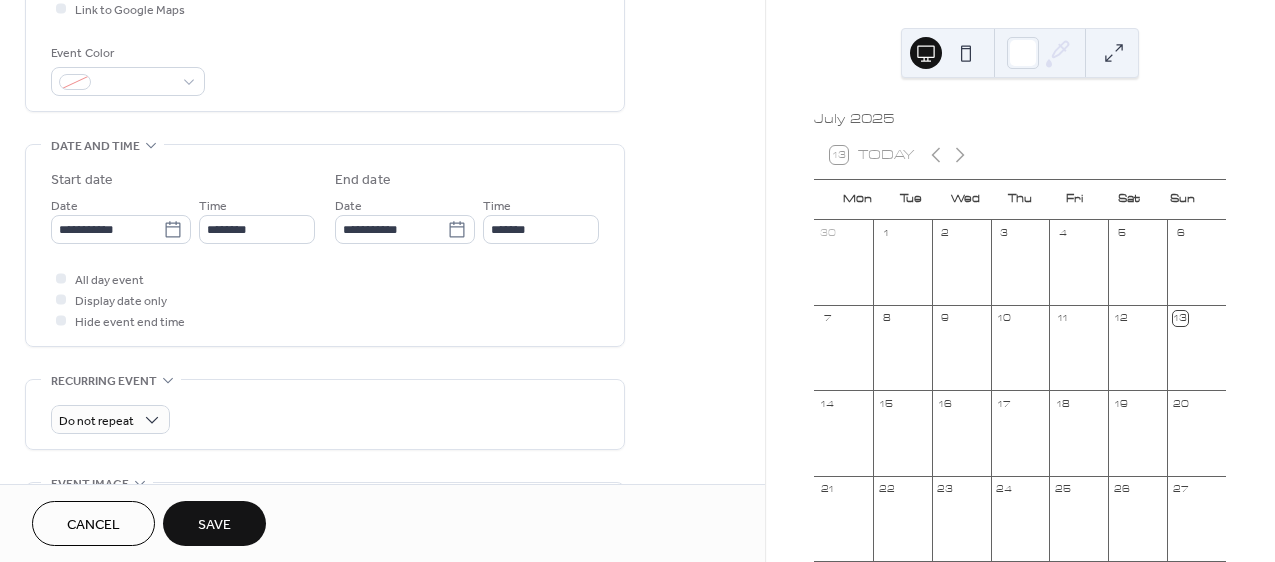 type on "**********" 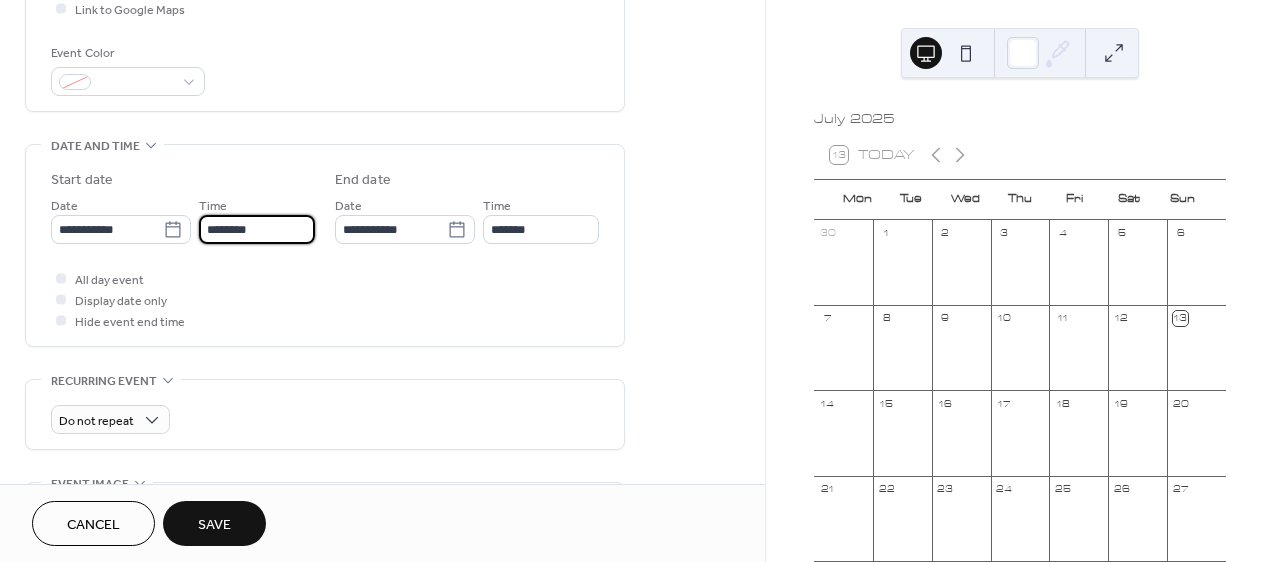 click on "********" at bounding box center (257, 229) 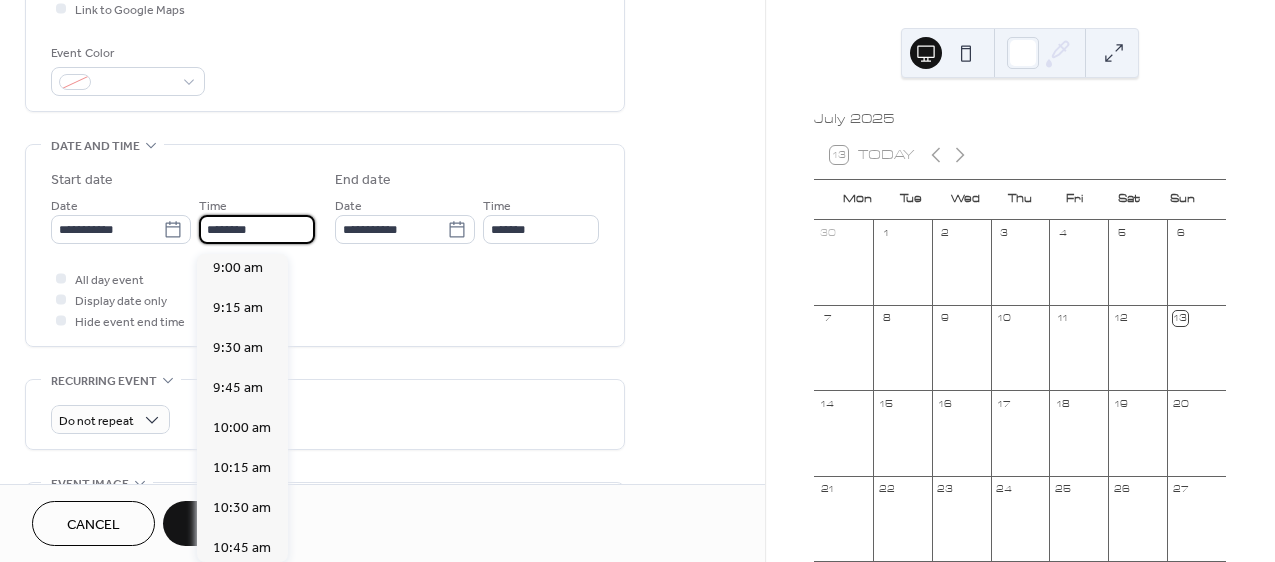 scroll, scrollTop: 1458, scrollLeft: 0, axis: vertical 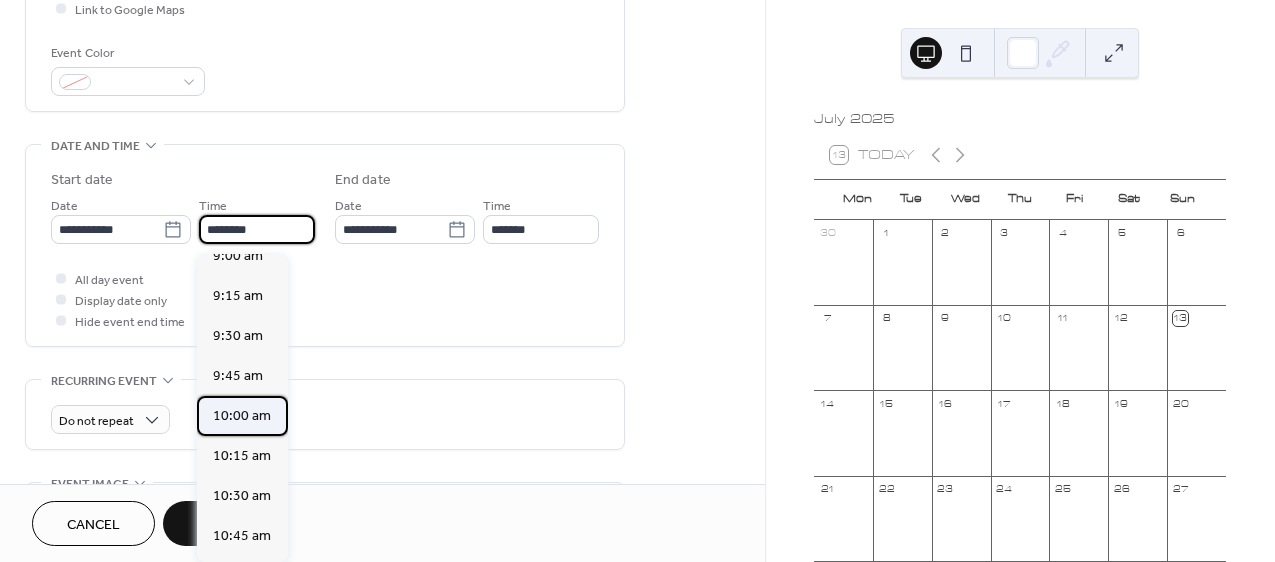 click on "10:00 am" at bounding box center (242, 416) 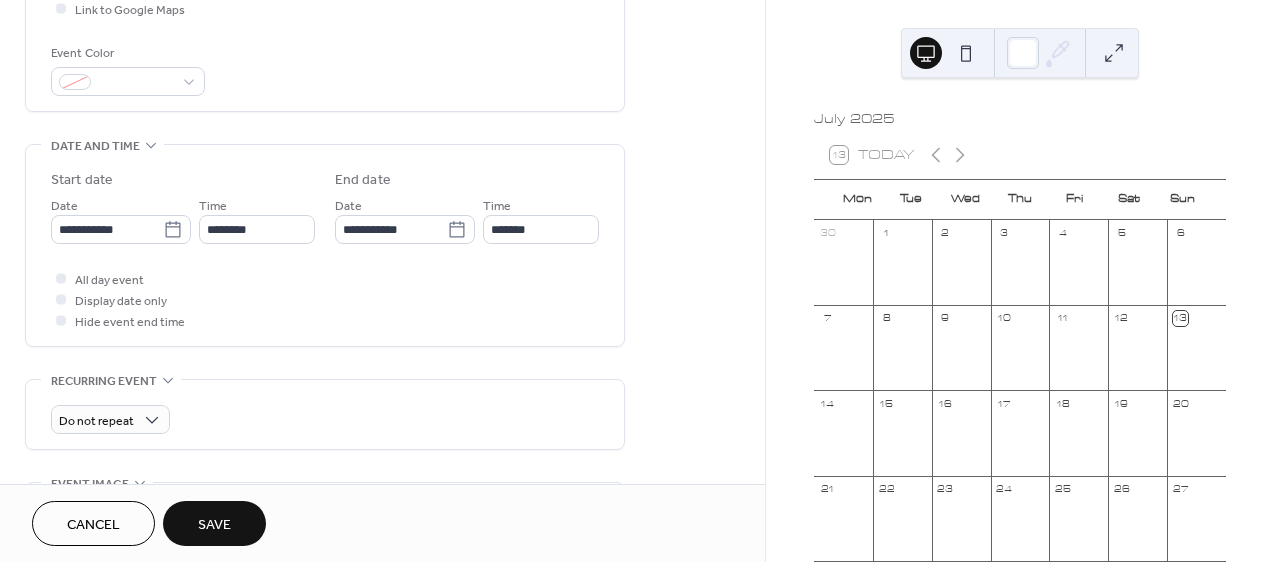type on "********" 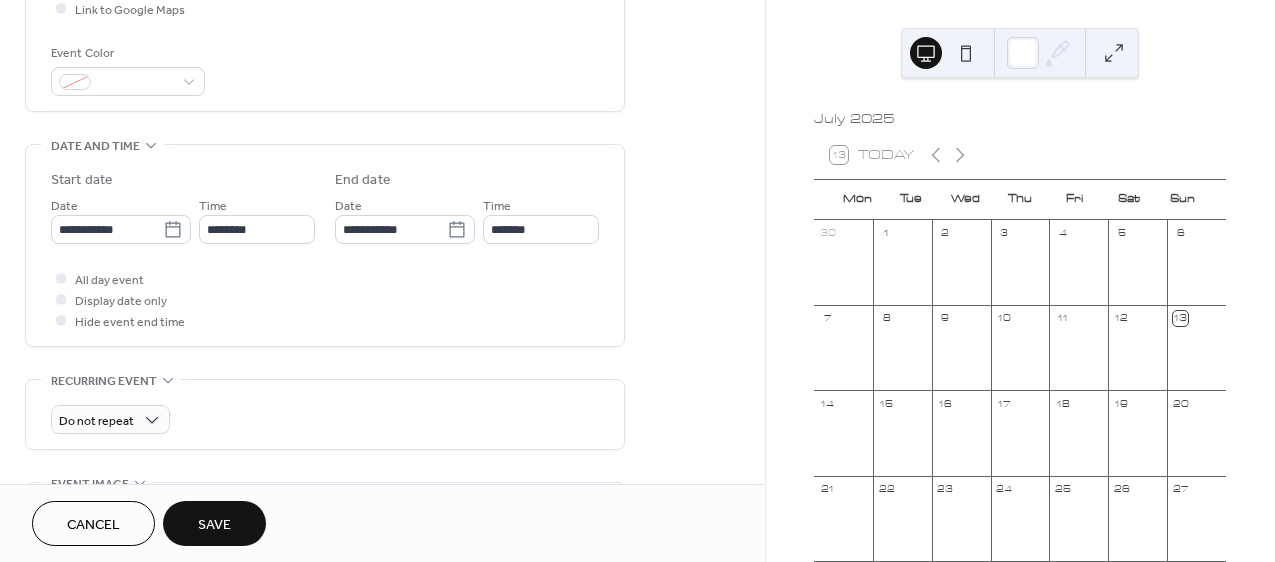 type on "********" 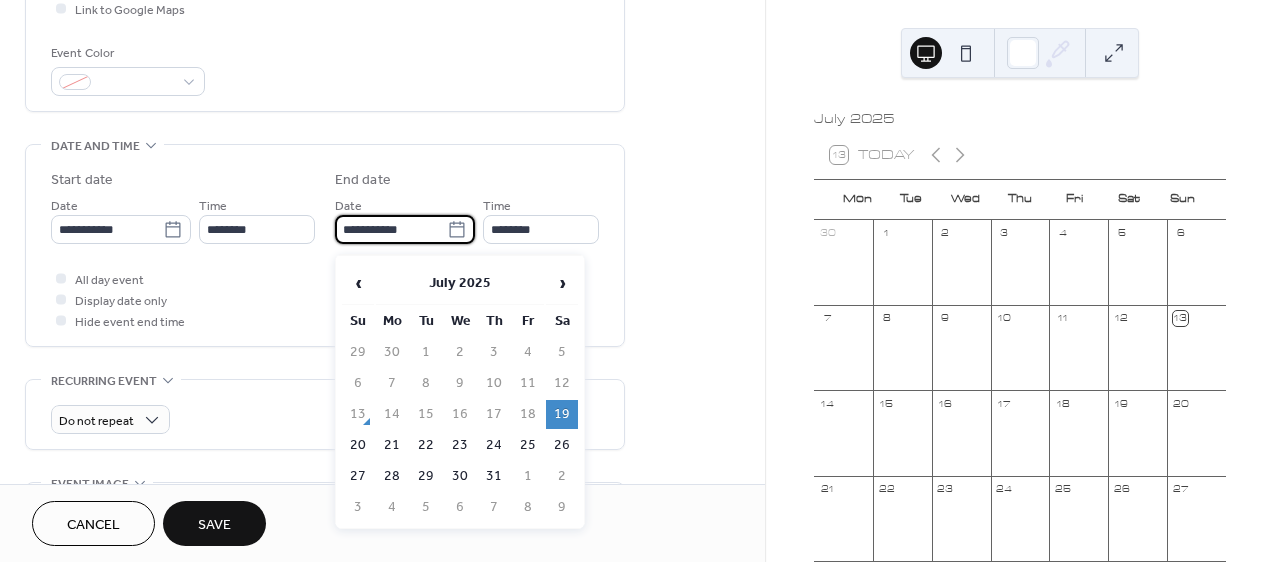 click on "**********" at bounding box center (391, 229) 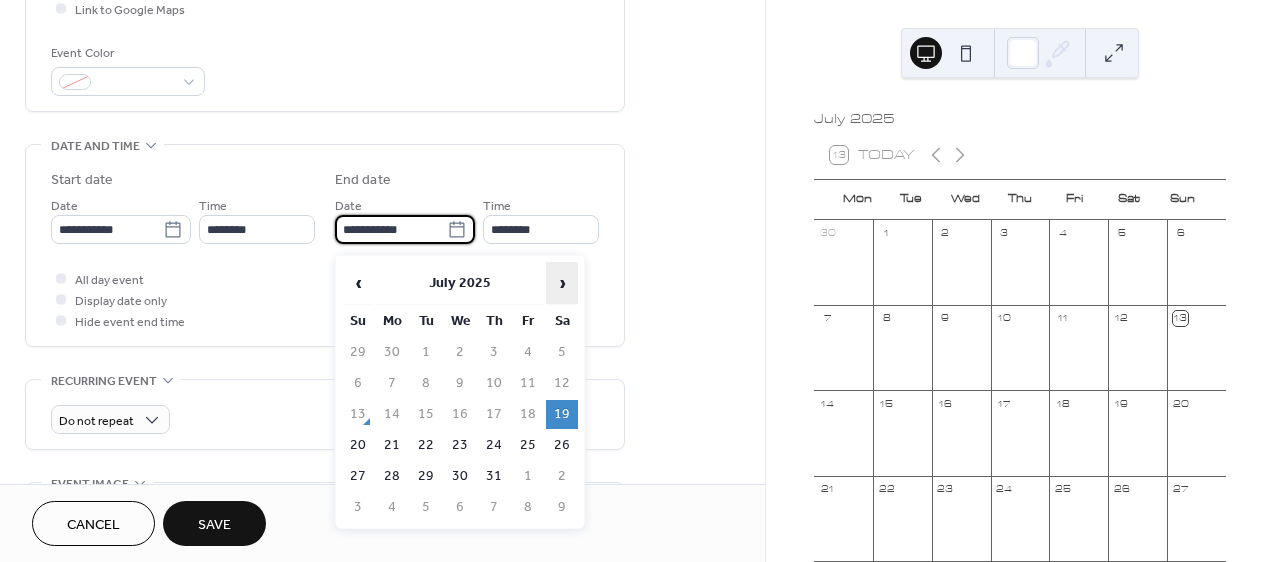 click on "›" at bounding box center [562, 283] 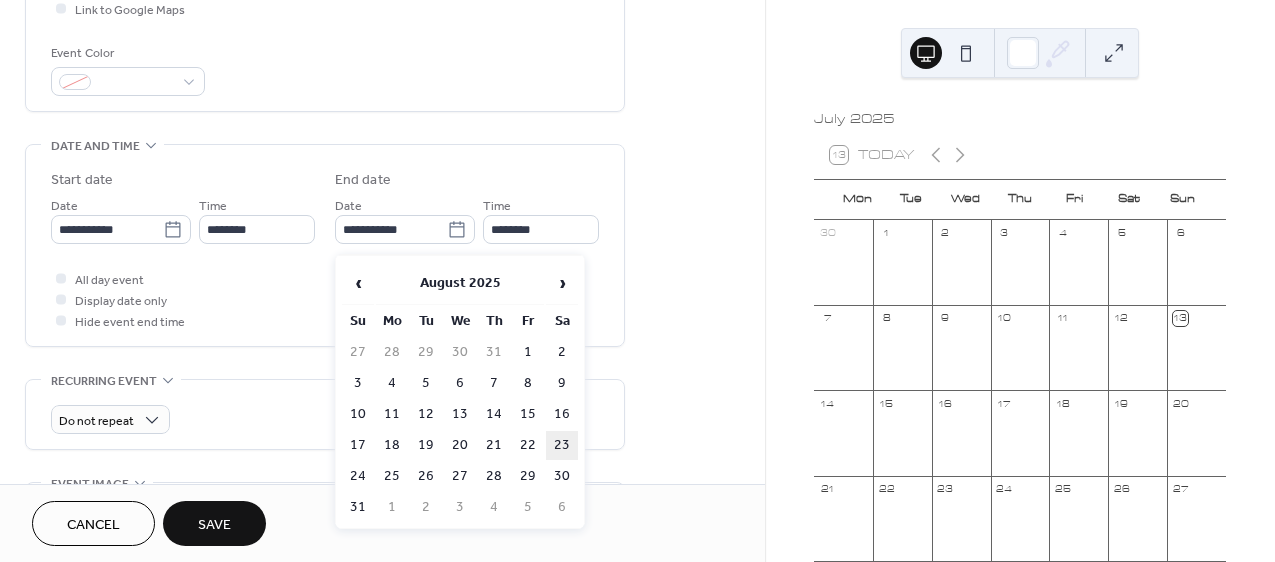 click on "23" at bounding box center [562, 445] 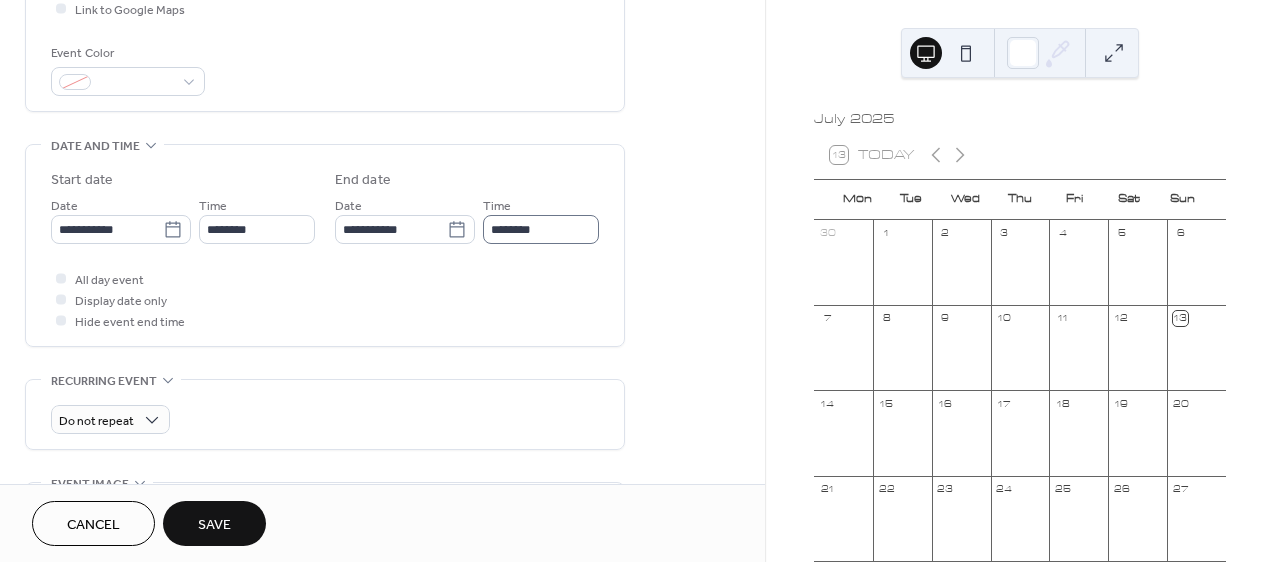 type on "**********" 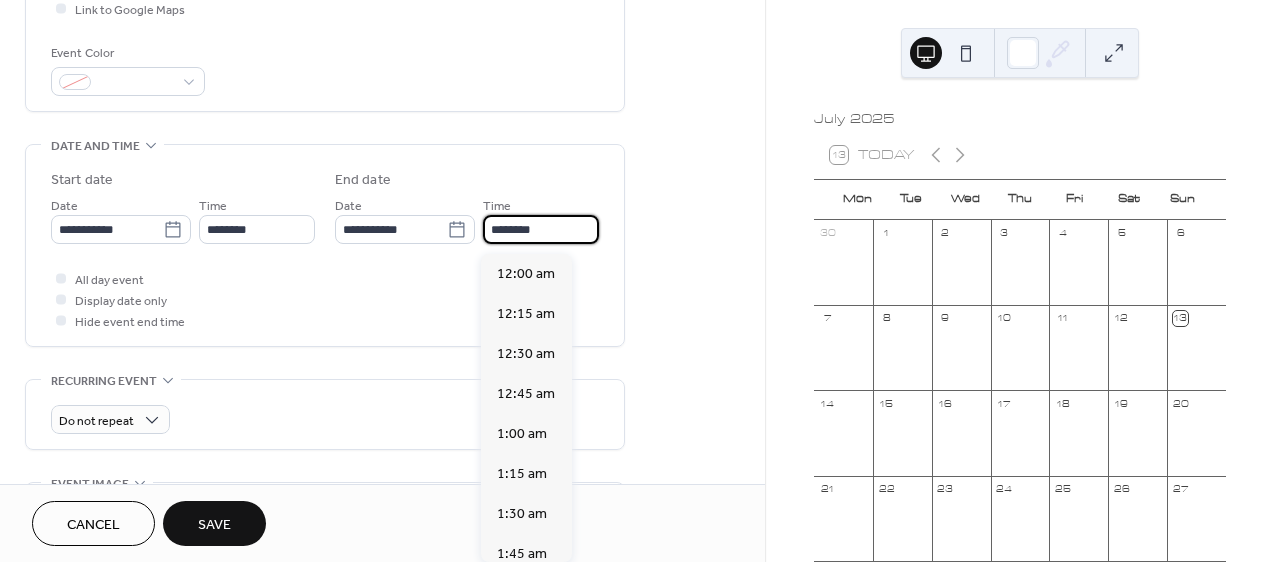 click on "********" at bounding box center [541, 229] 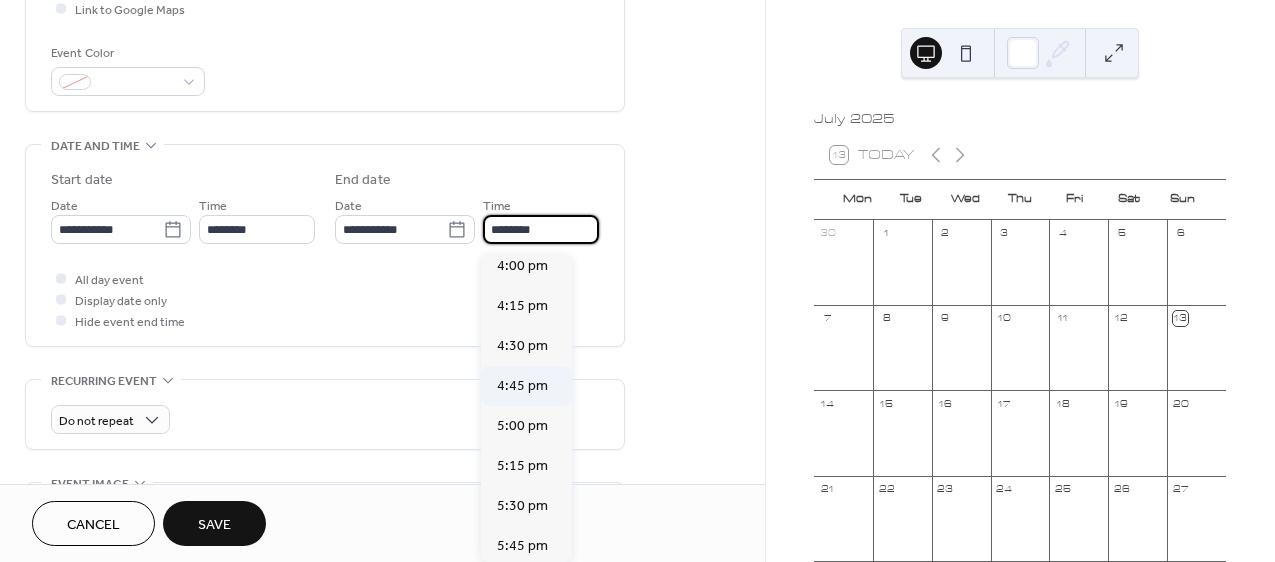 scroll, scrollTop: 2585, scrollLeft: 0, axis: vertical 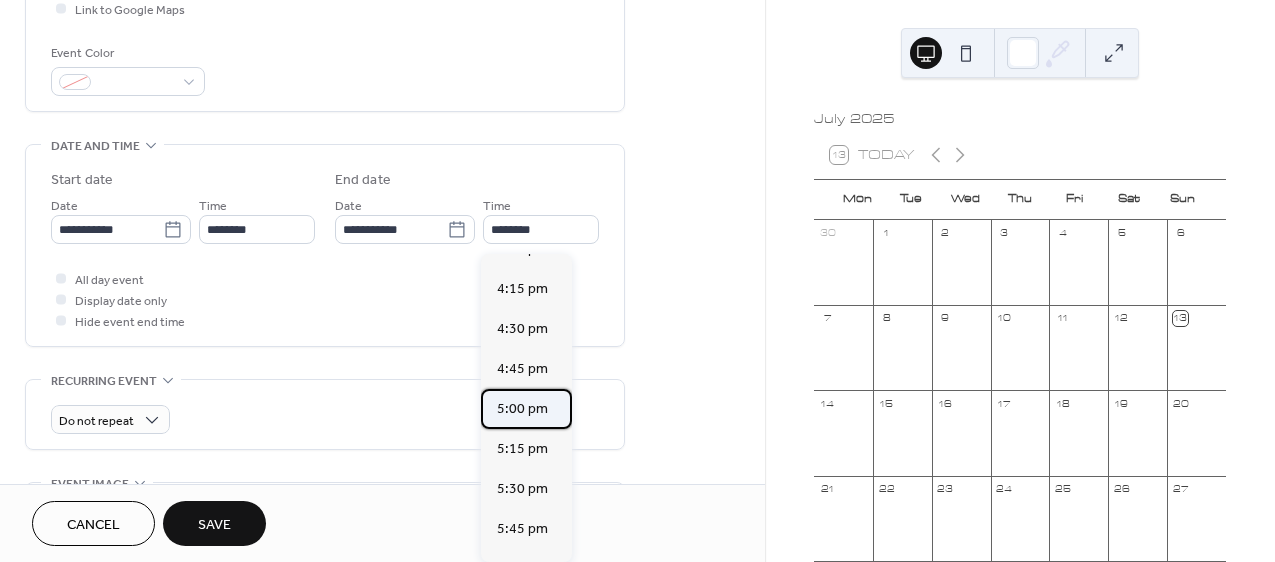 click on "5:00 pm" at bounding box center (522, 409) 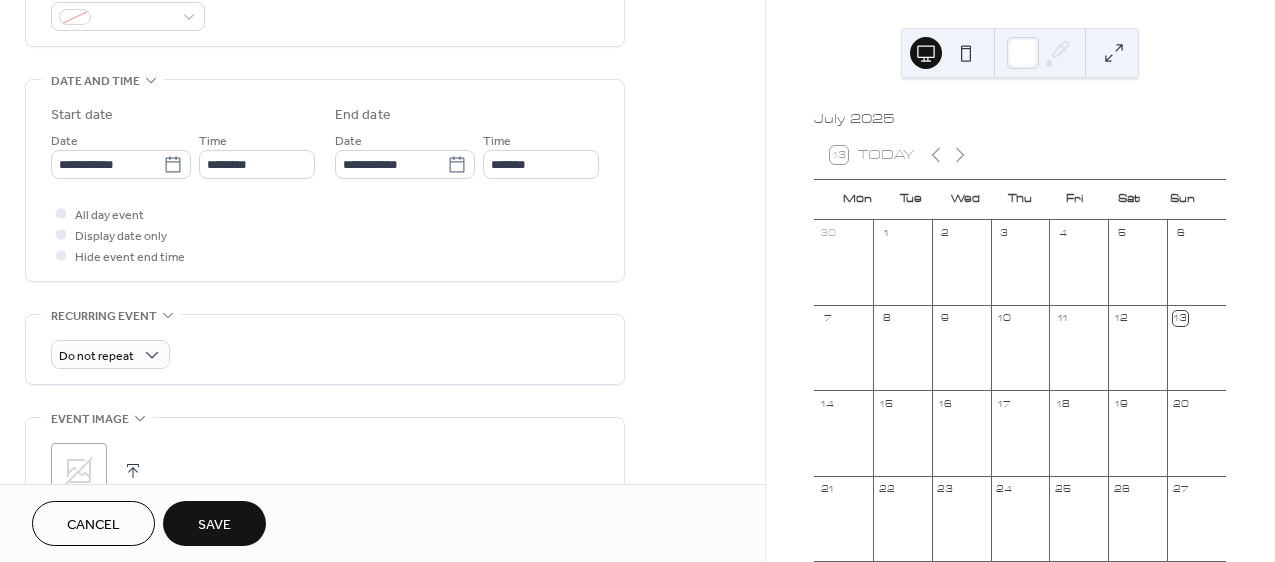 scroll, scrollTop: 572, scrollLeft: 0, axis: vertical 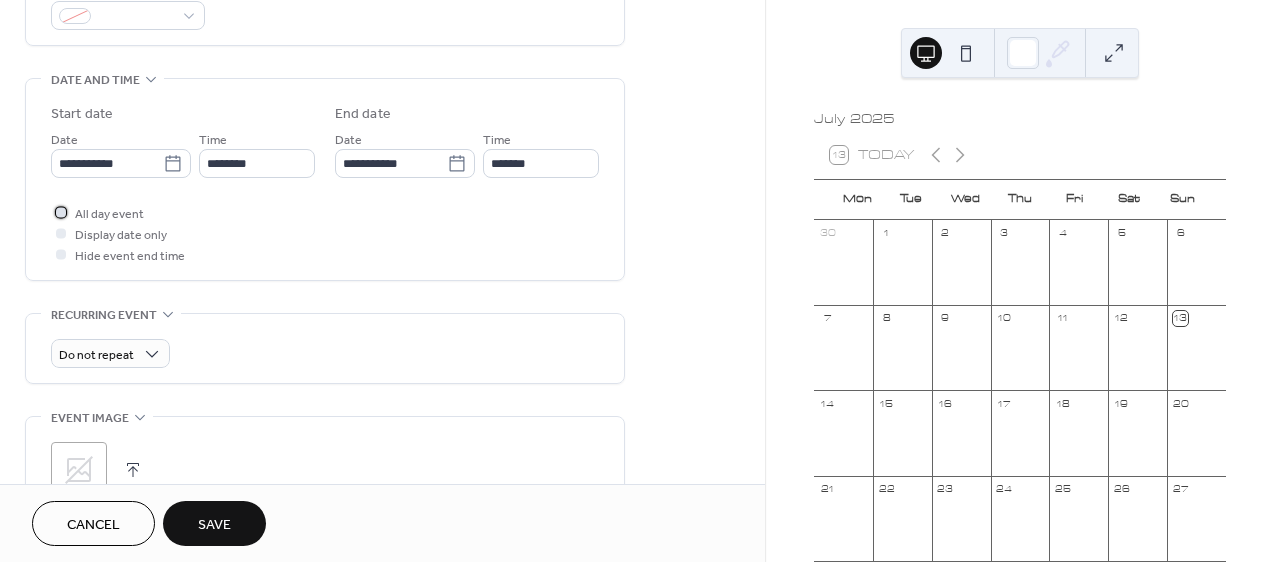 click on "All day event" at bounding box center (109, 214) 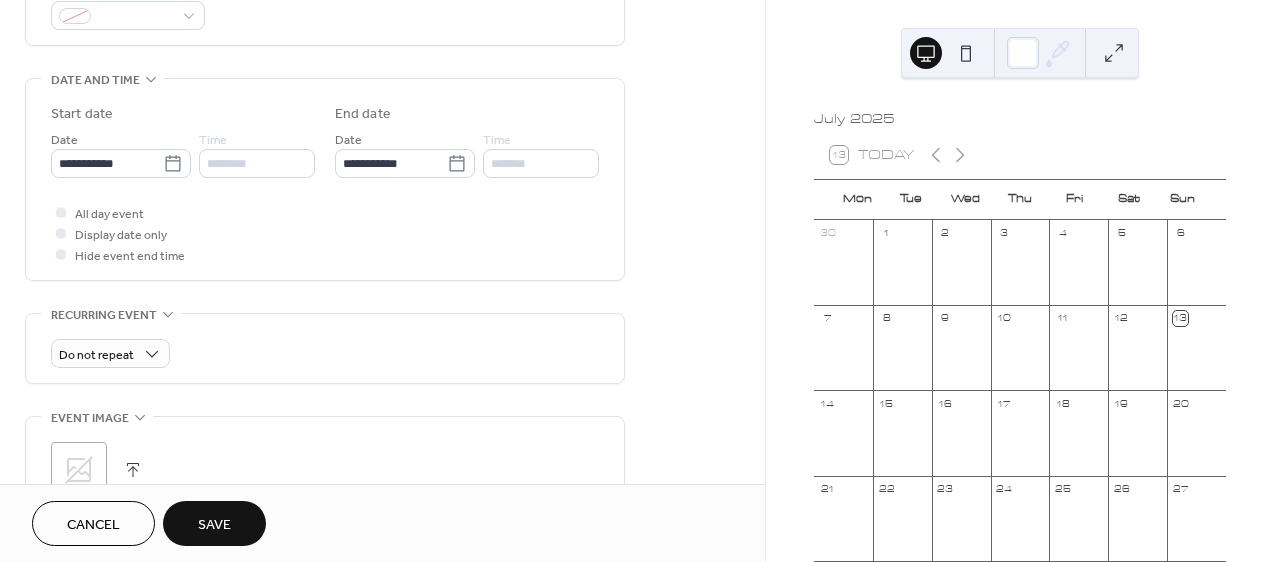 click on "Display date only" at bounding box center (121, 233) 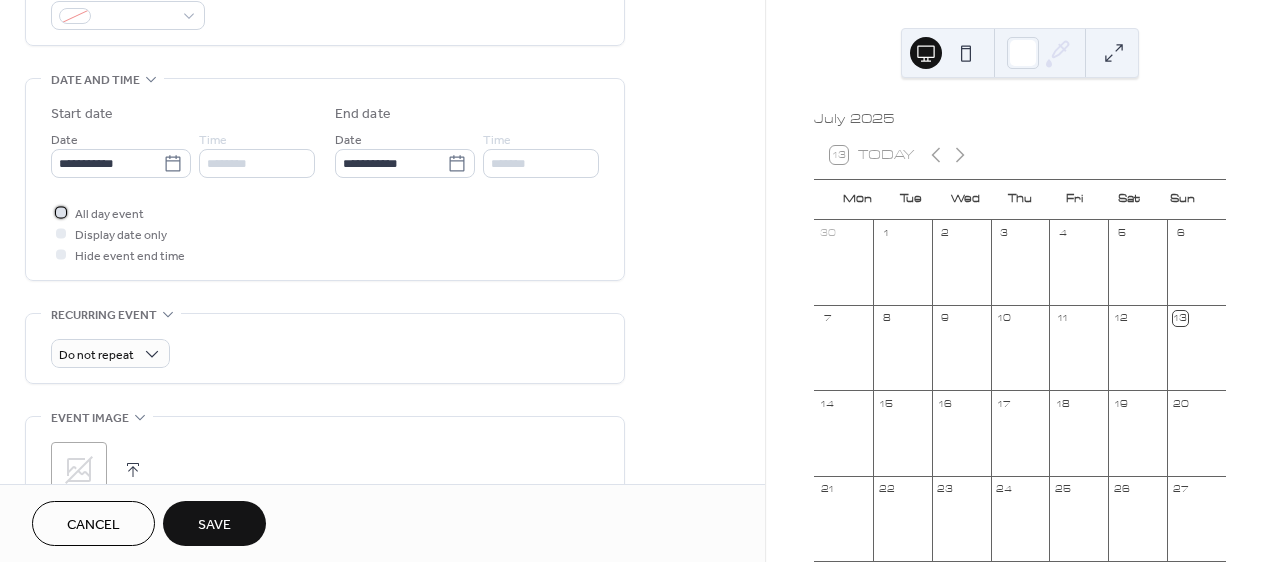 click at bounding box center (61, 212) 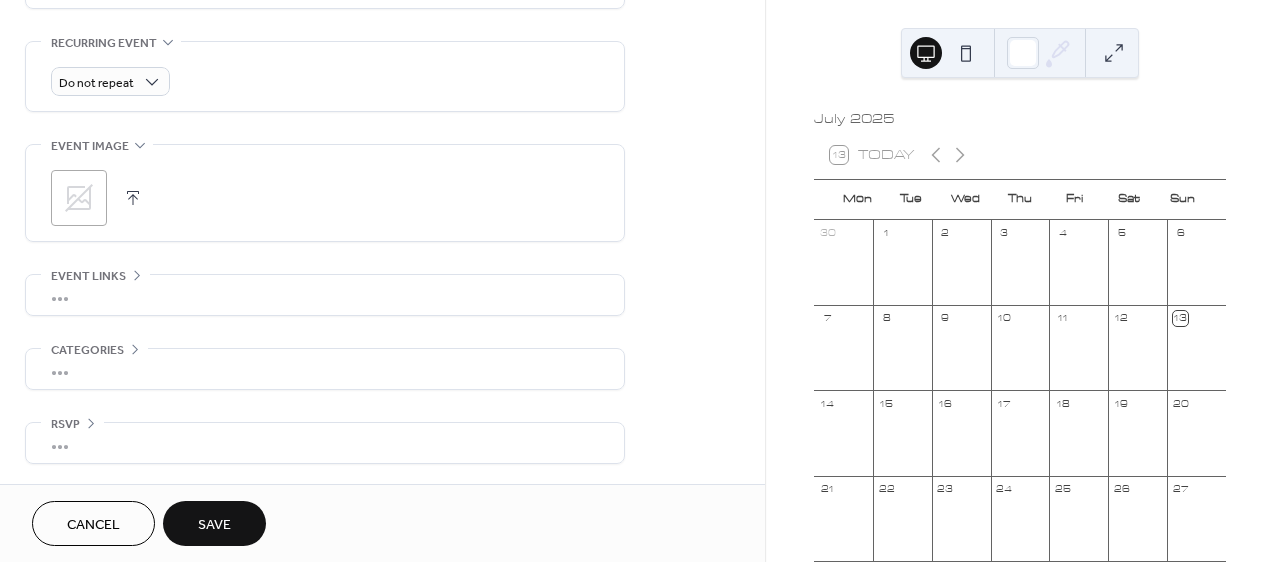 scroll, scrollTop: 850, scrollLeft: 0, axis: vertical 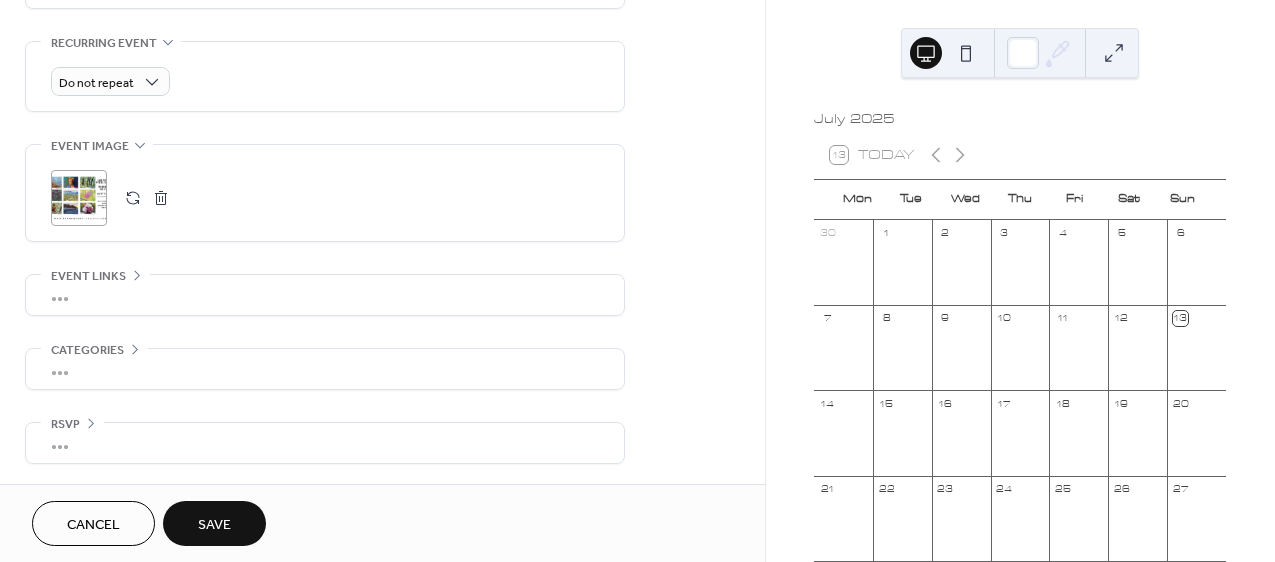 click on "Save" at bounding box center [214, 525] 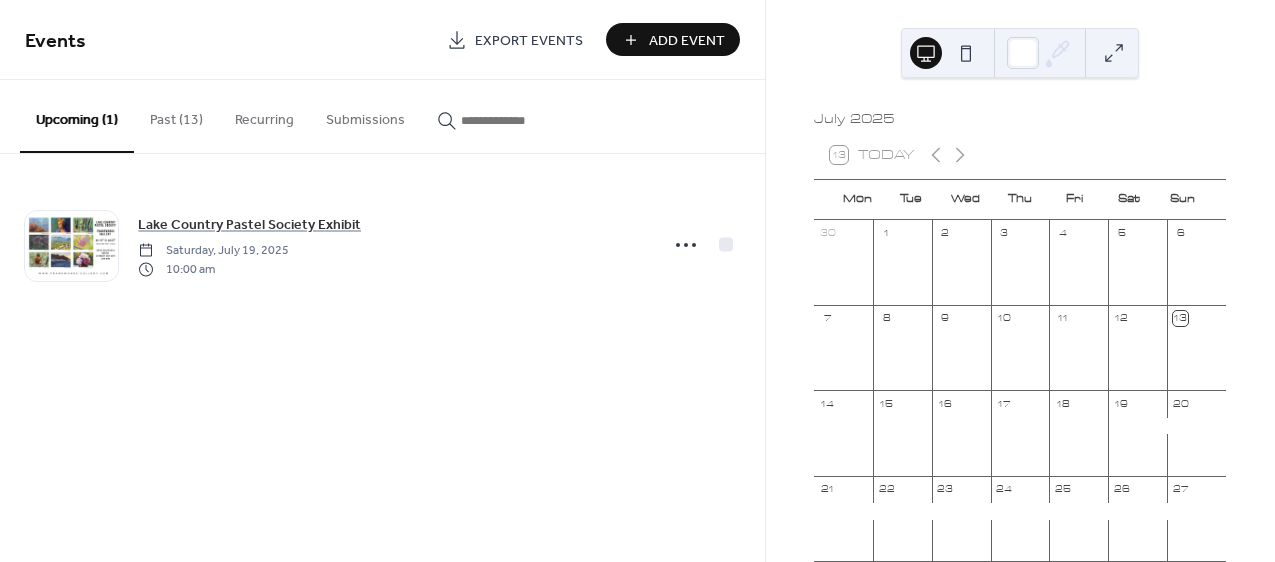 click on "Add Event" at bounding box center (687, 41) 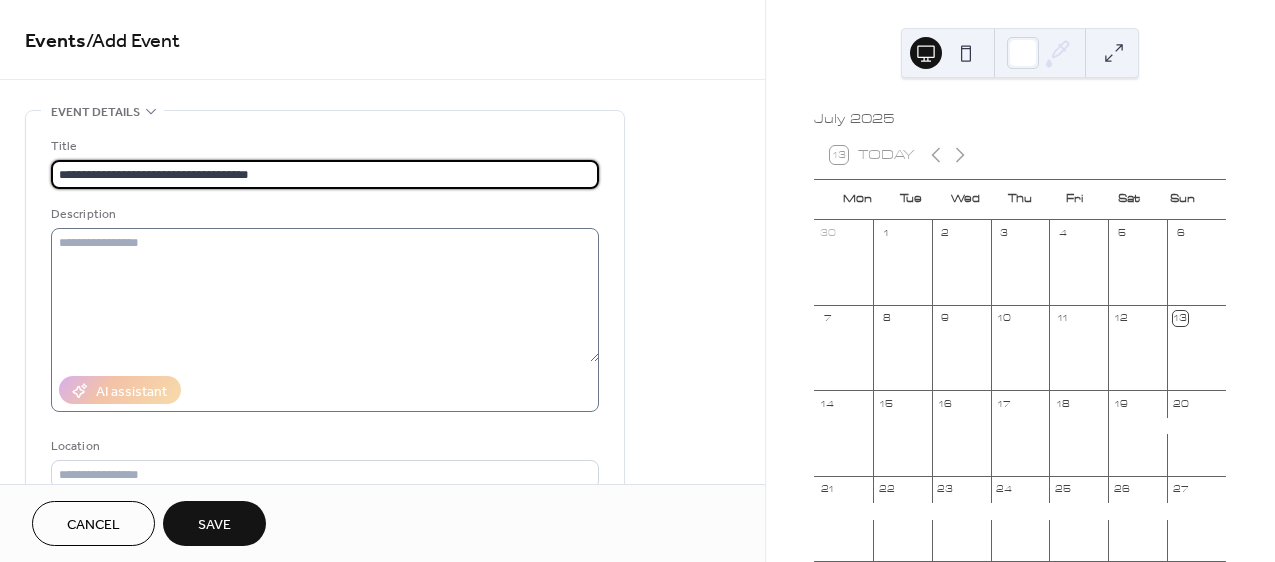 type on "**********" 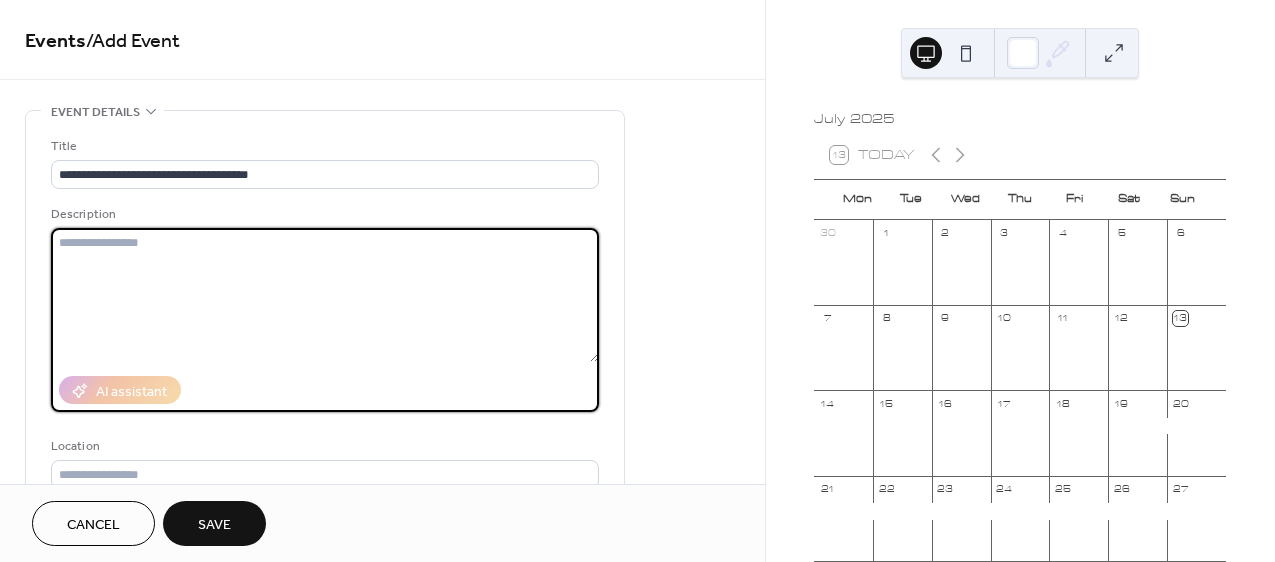 click at bounding box center (325, 295) 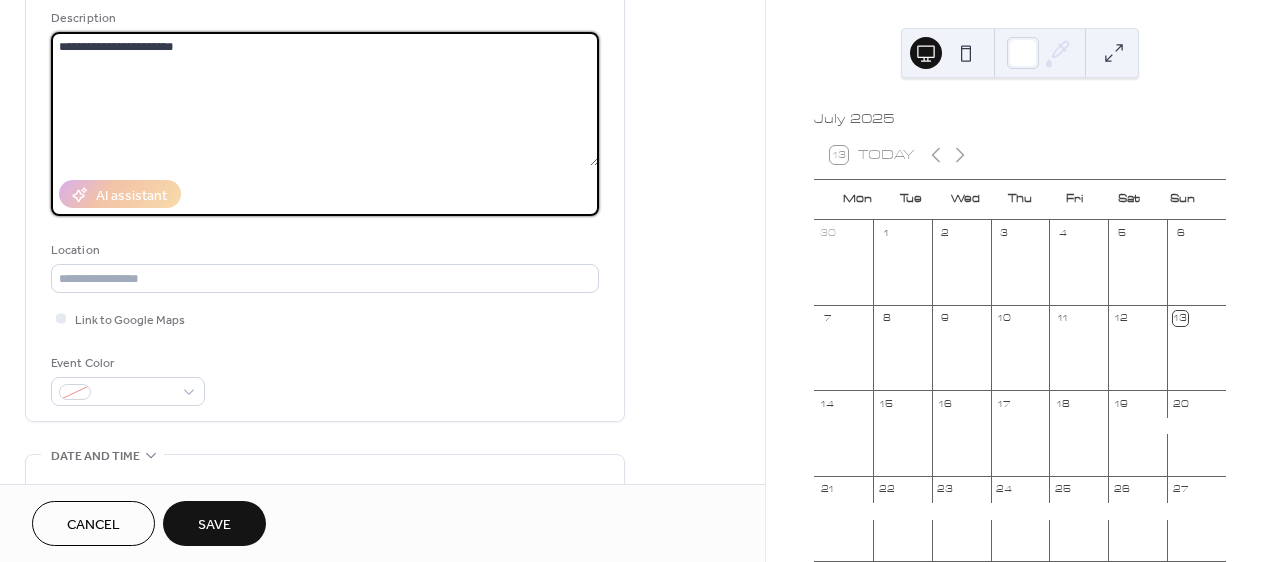 scroll, scrollTop: 202, scrollLeft: 0, axis: vertical 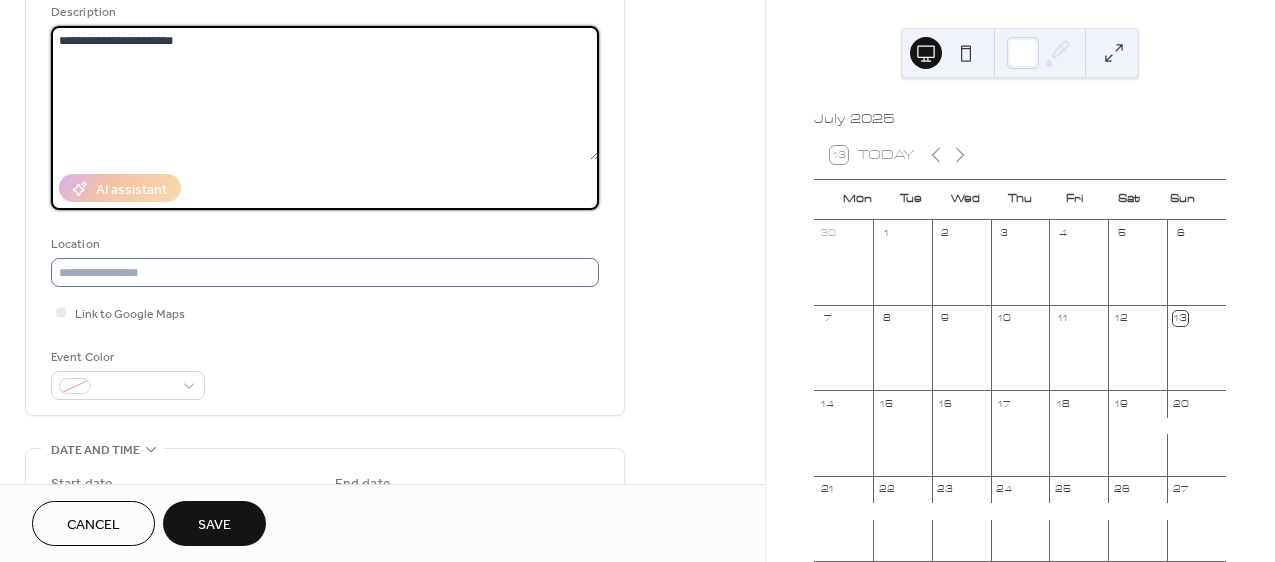 type on "**********" 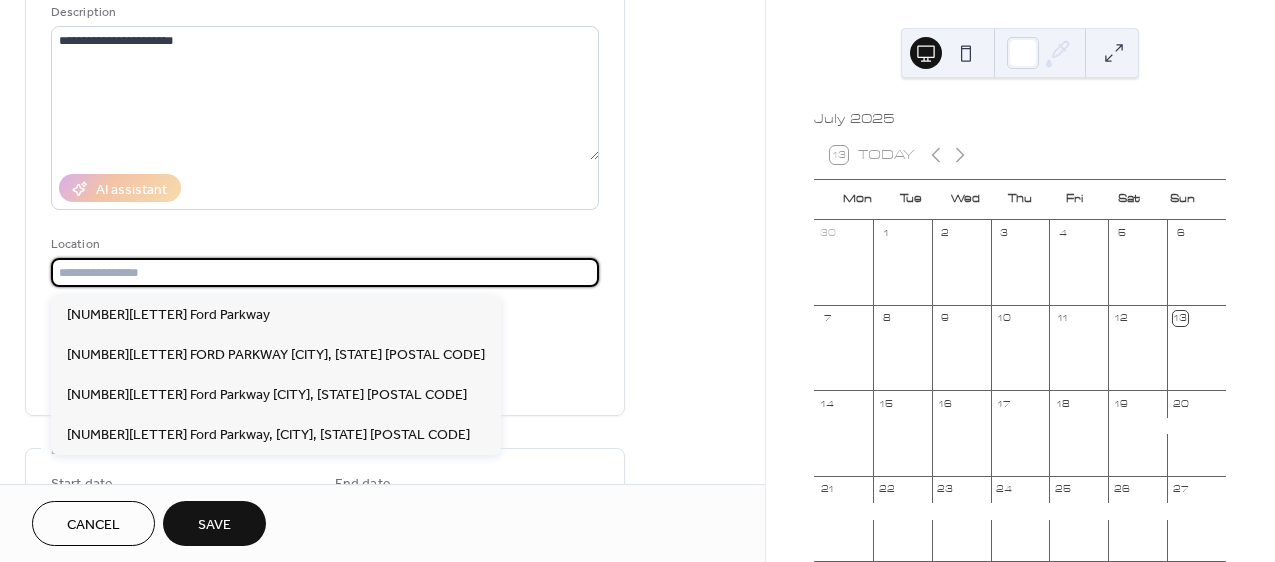 click at bounding box center (325, 272) 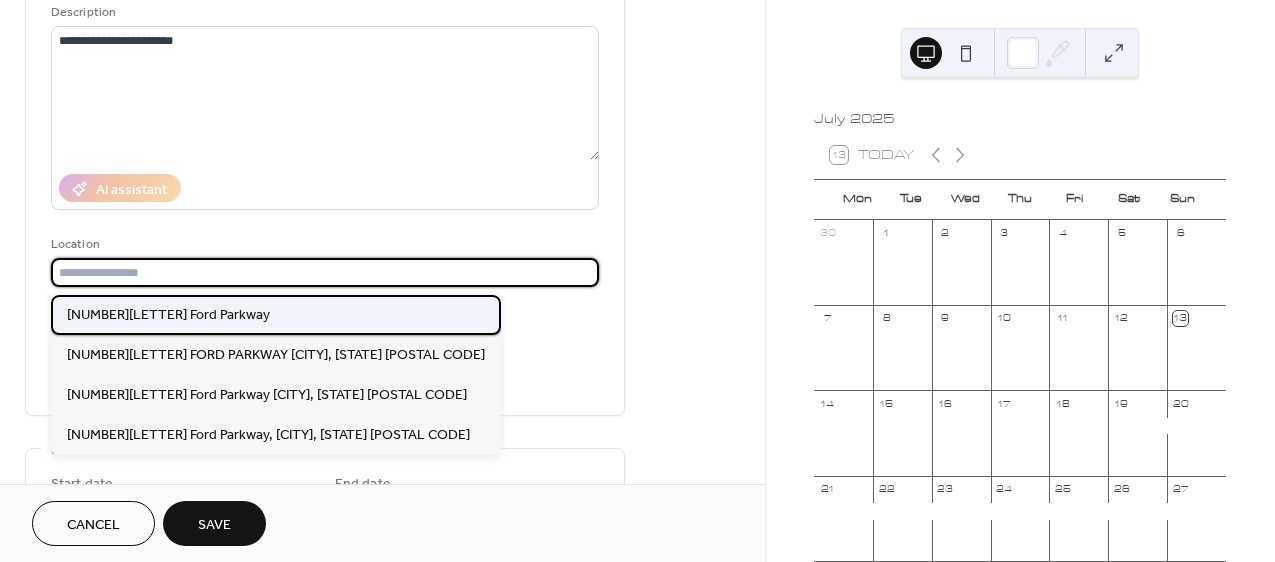 click on "[NUMBER][LETTER] Ford Parkway" at bounding box center (168, 315) 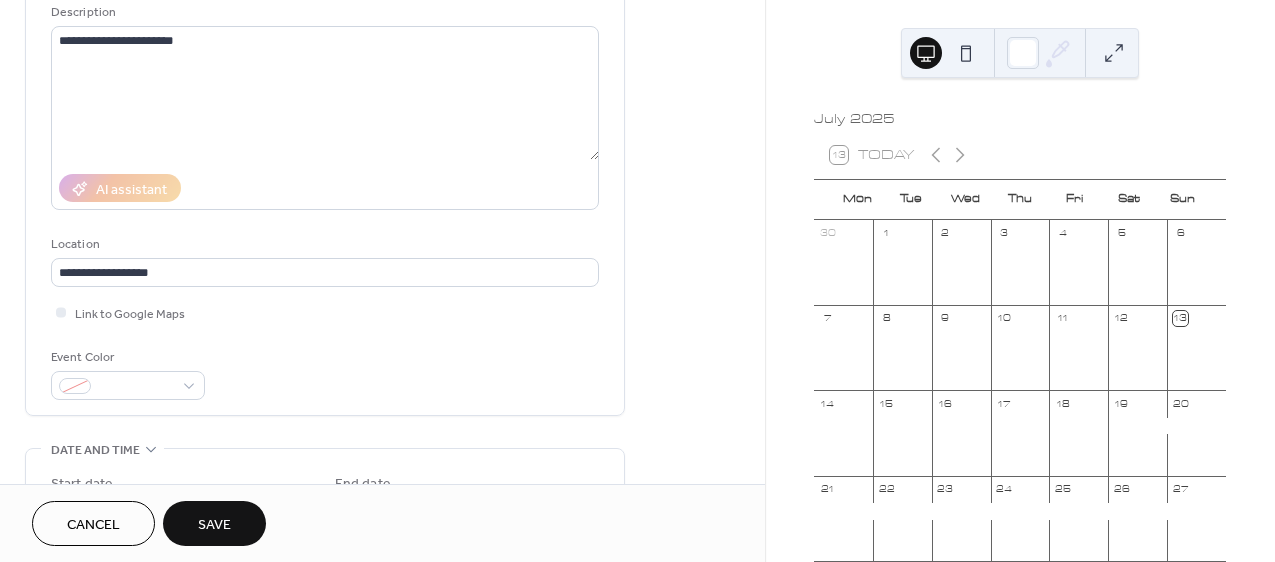 type on "**********" 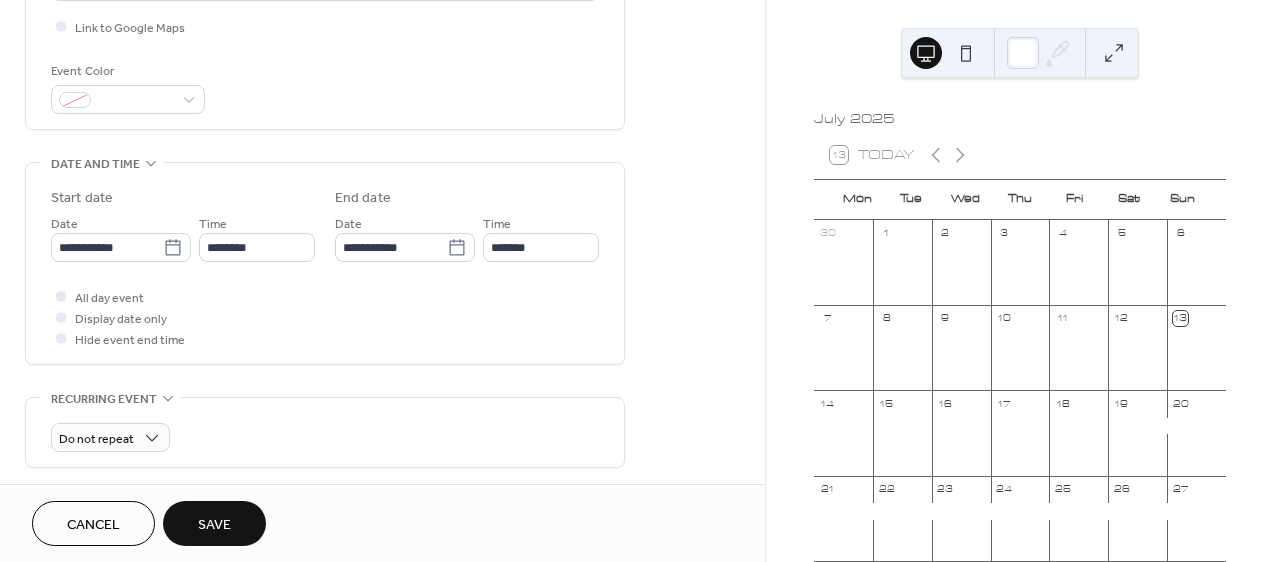 scroll, scrollTop: 515, scrollLeft: 0, axis: vertical 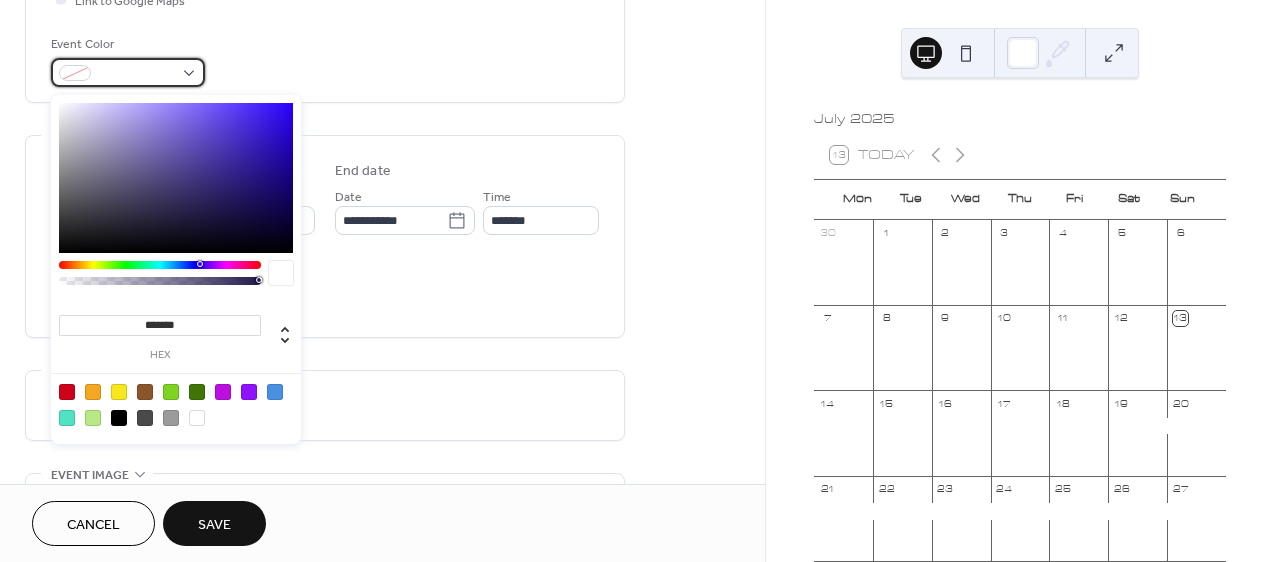 click at bounding box center [136, 74] 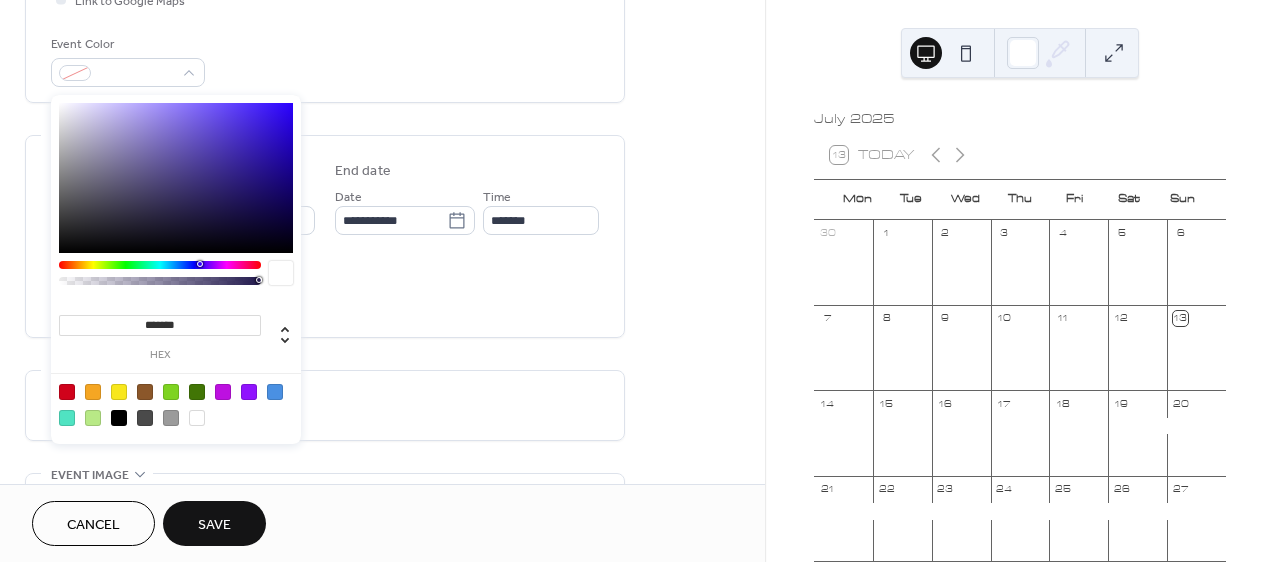 click at bounding box center (275, 392) 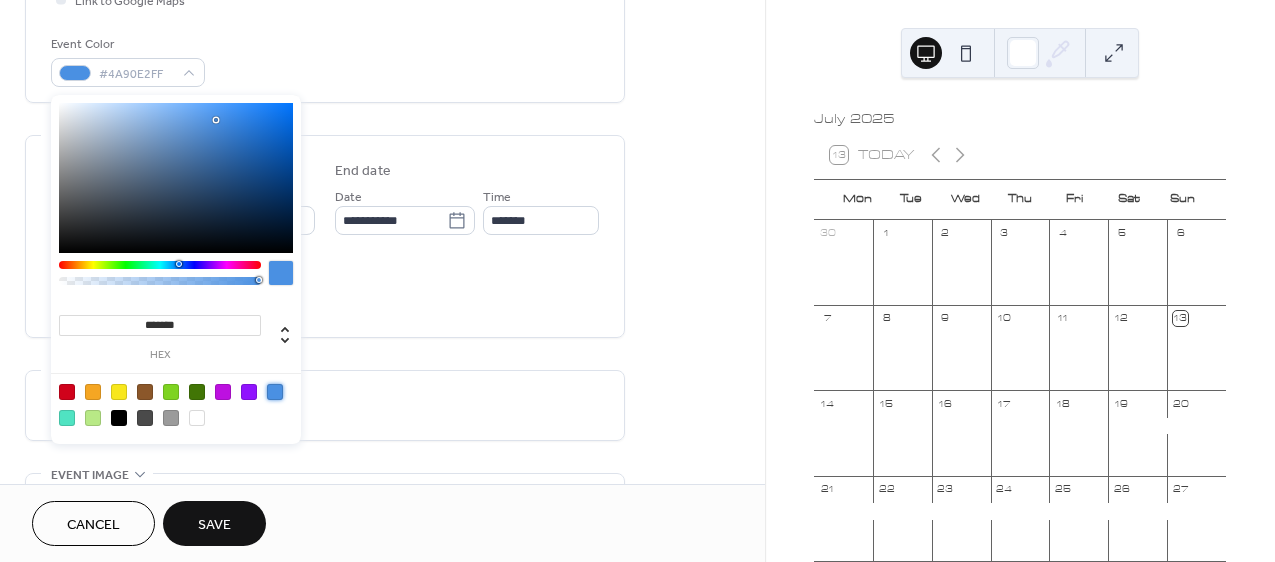 type on "*******" 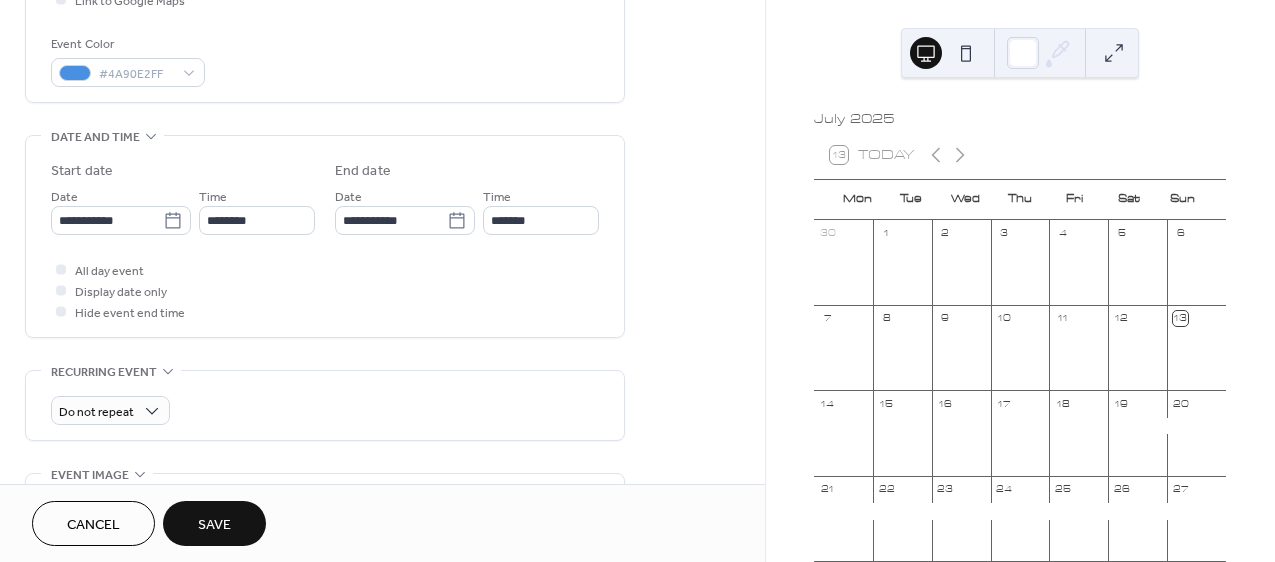 click on "Save" at bounding box center [214, 525] 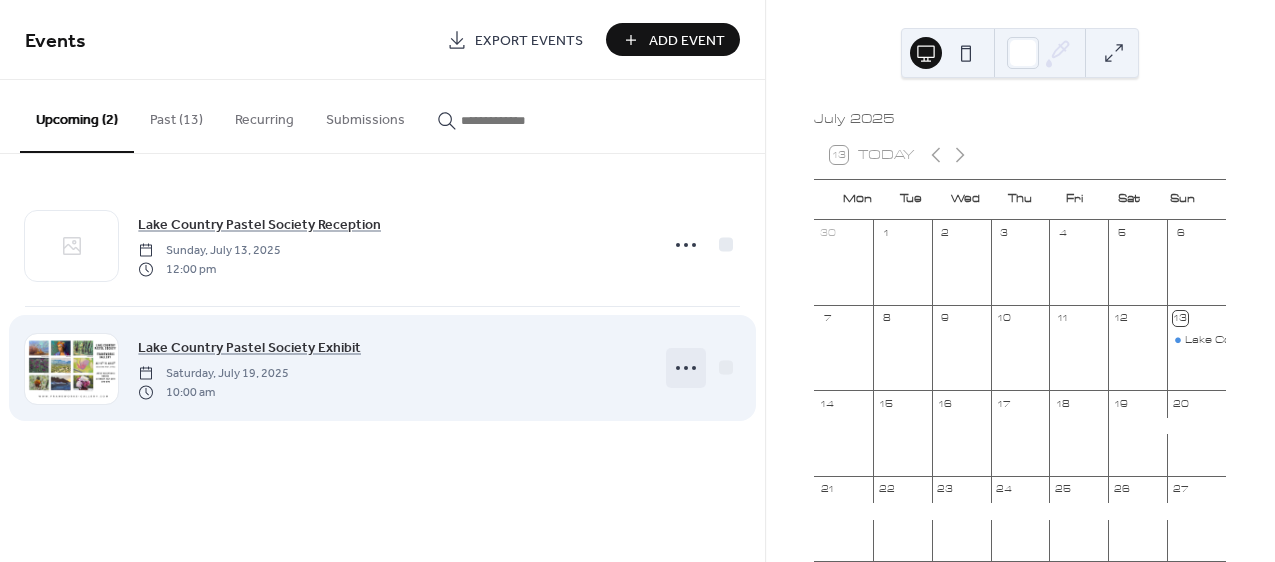 click 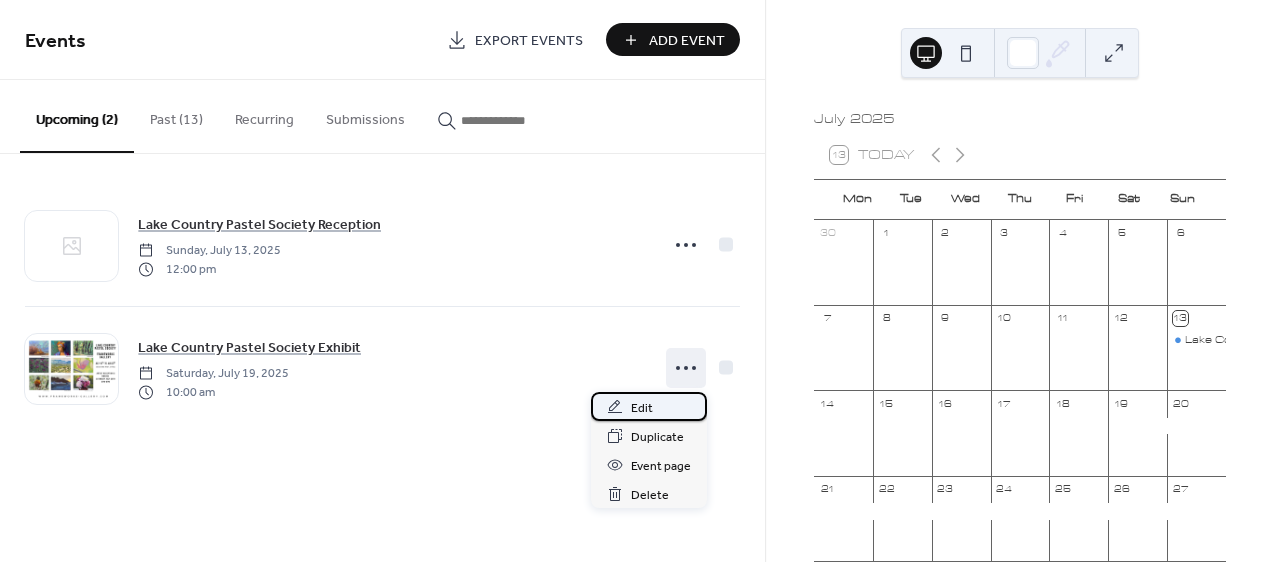 click on "Edit" at bounding box center [642, 408] 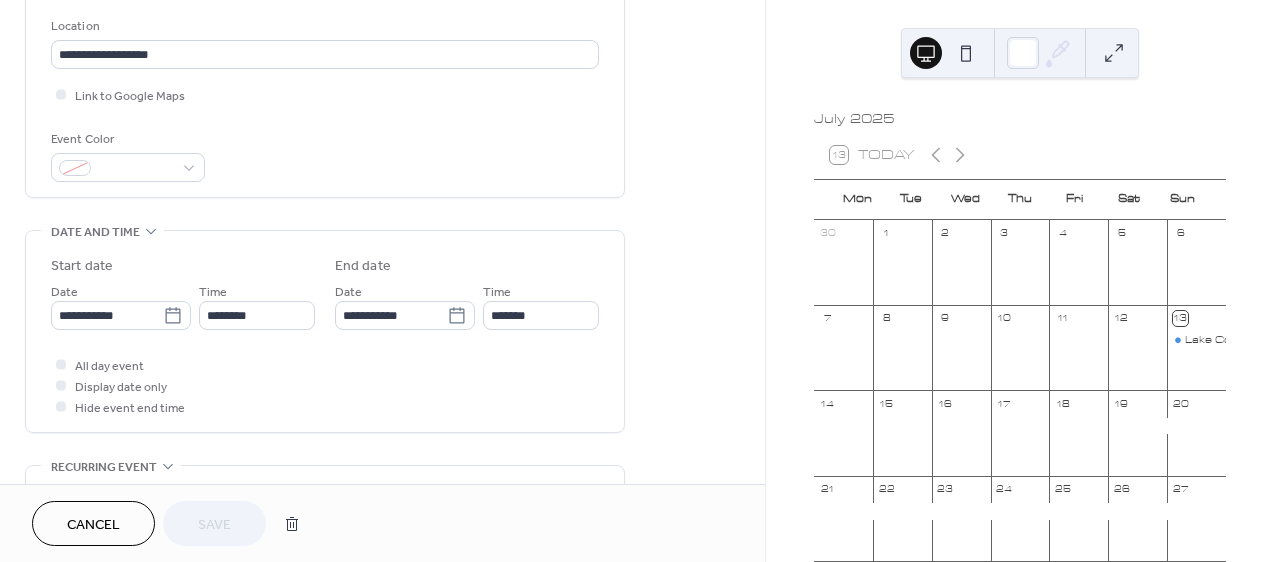 scroll, scrollTop: 459, scrollLeft: 0, axis: vertical 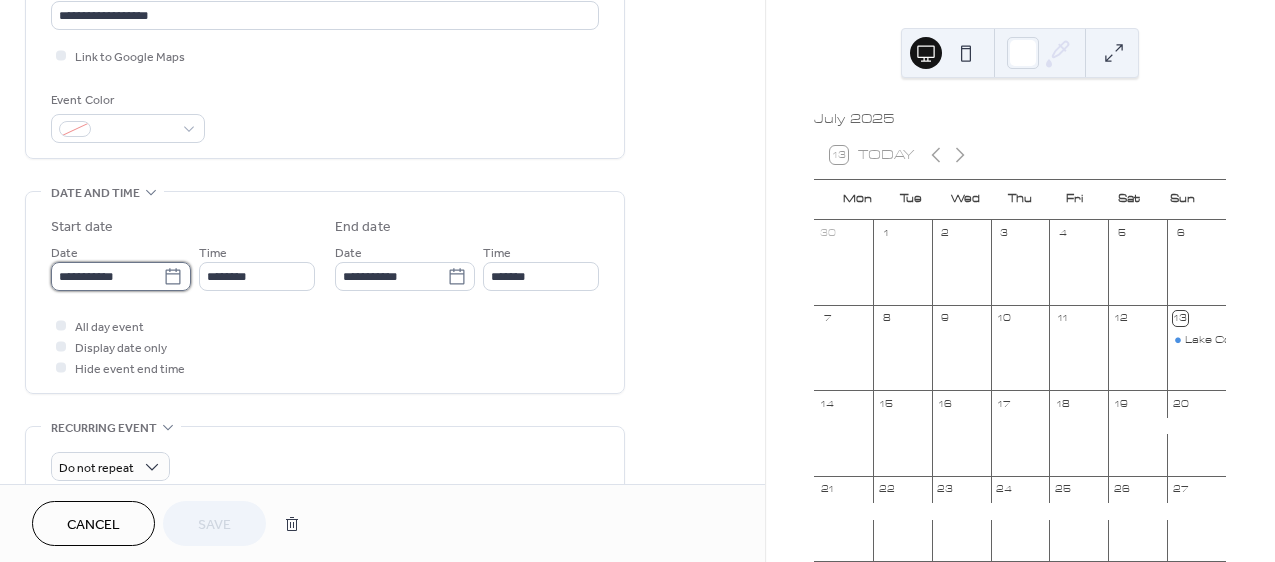 click on "**********" at bounding box center (107, 276) 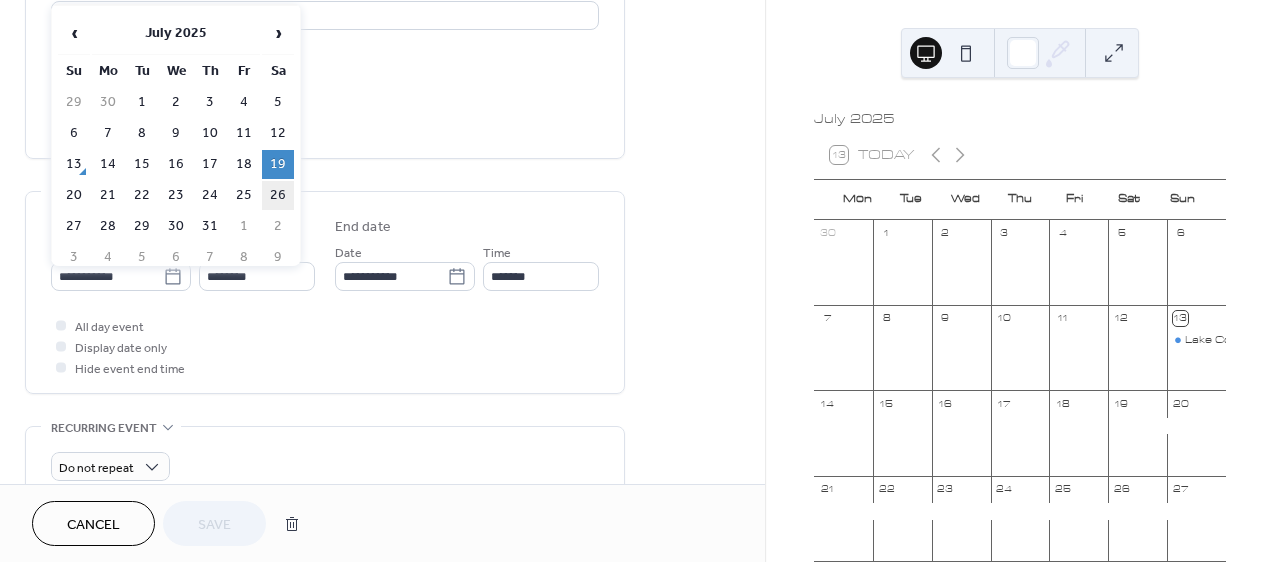 click on "26" at bounding box center [278, 195] 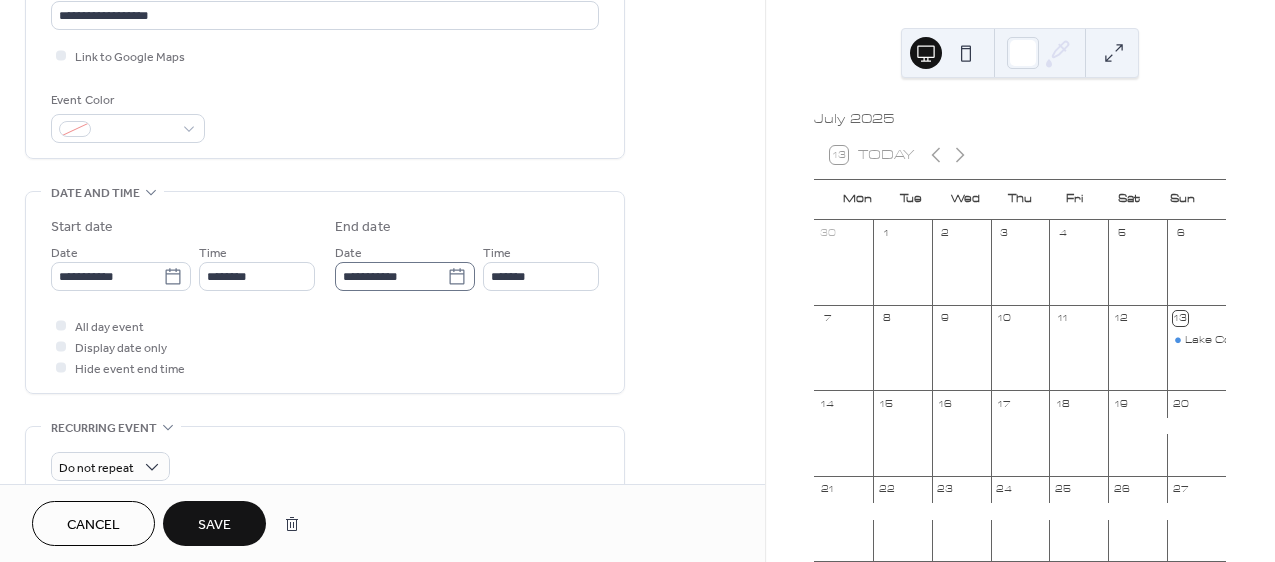 click 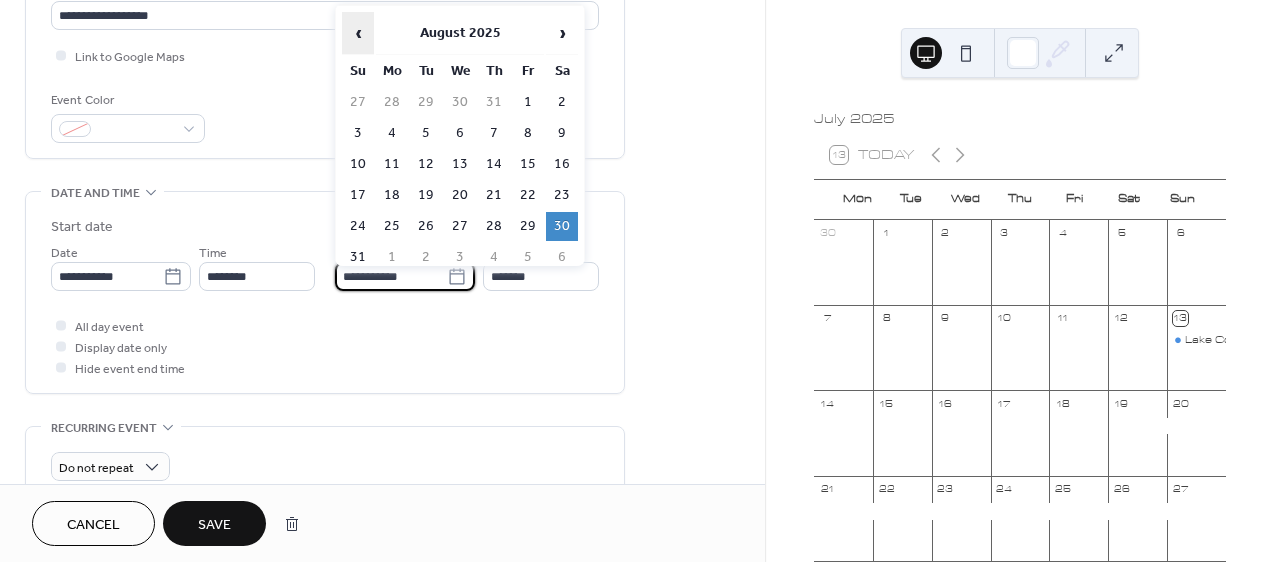 click on "‹" at bounding box center [358, 33] 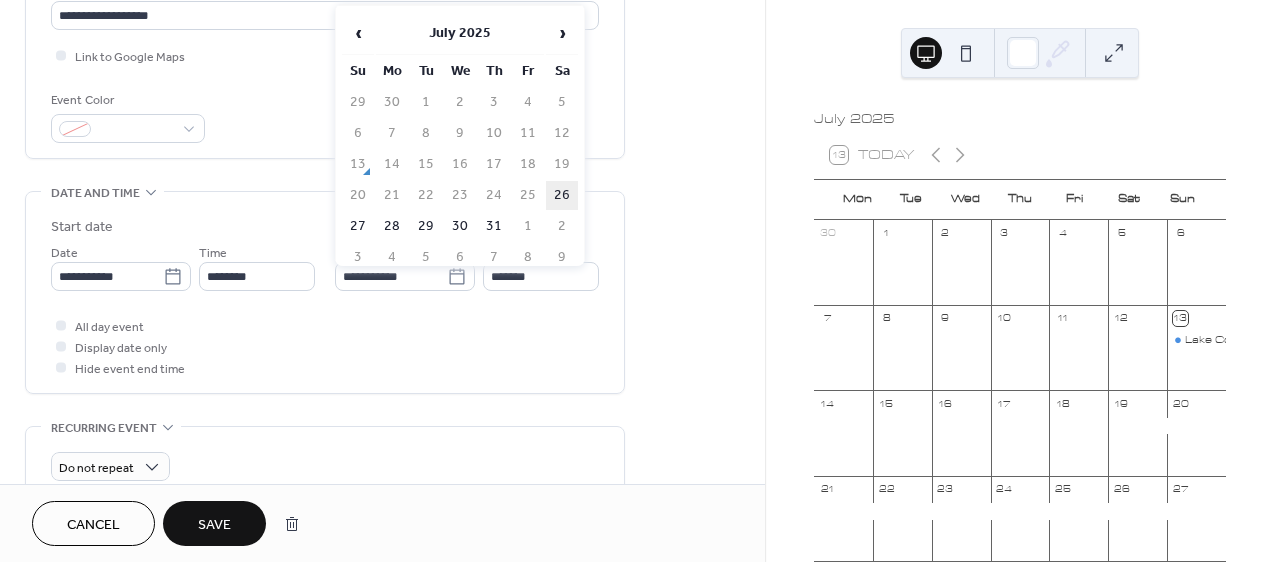 click on "26" at bounding box center [562, 195] 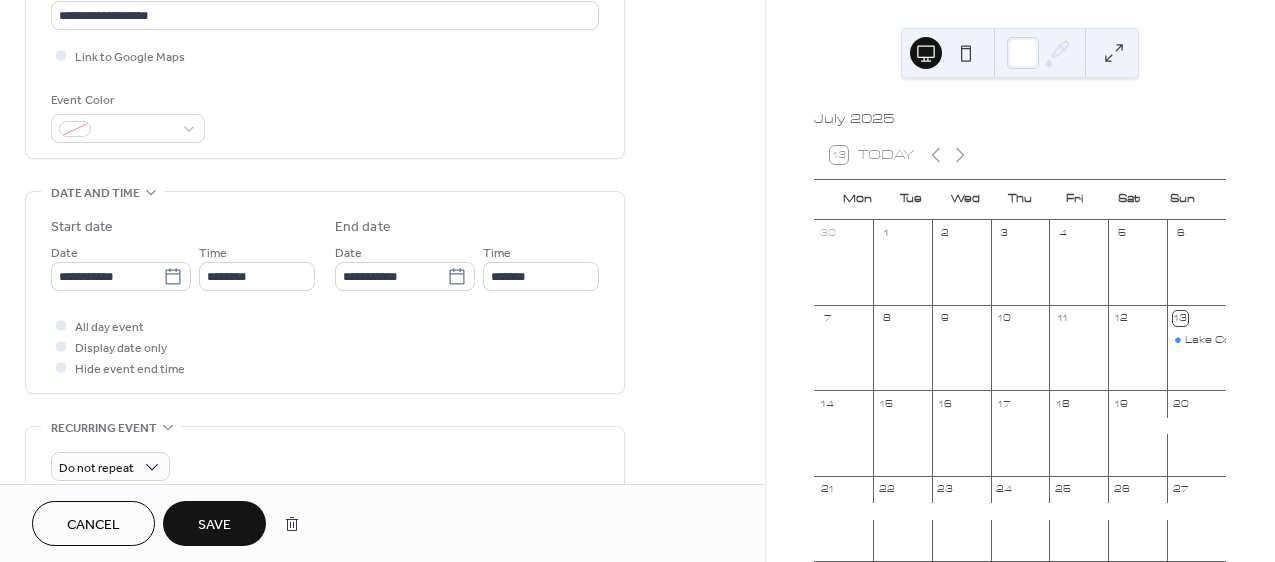 type on "**********" 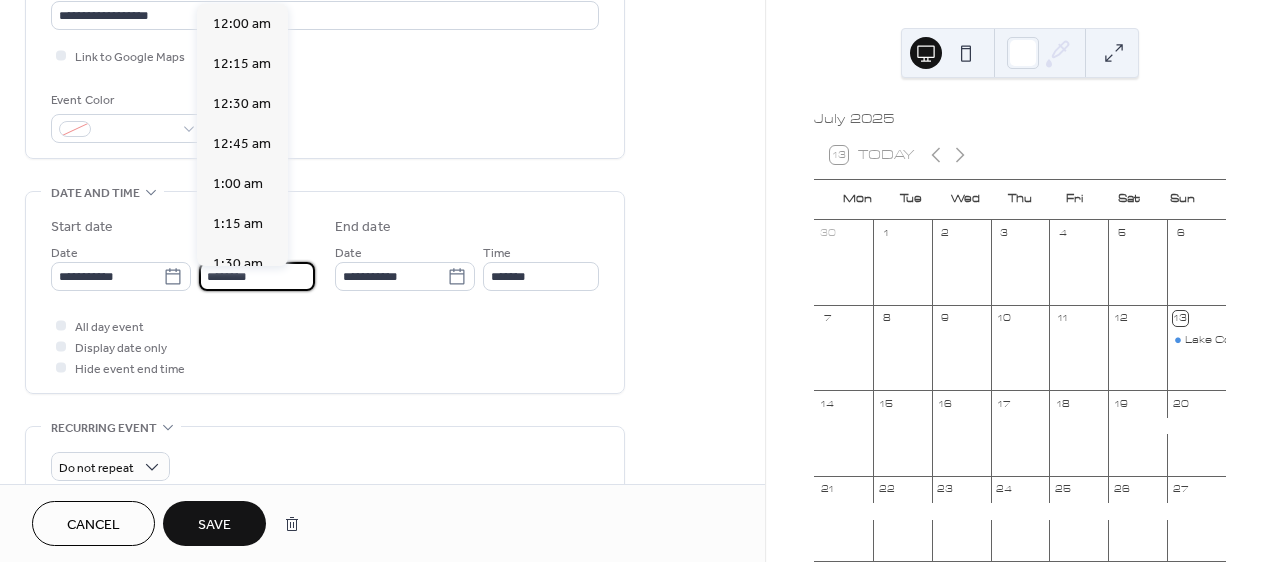 click on "********" at bounding box center (257, 276) 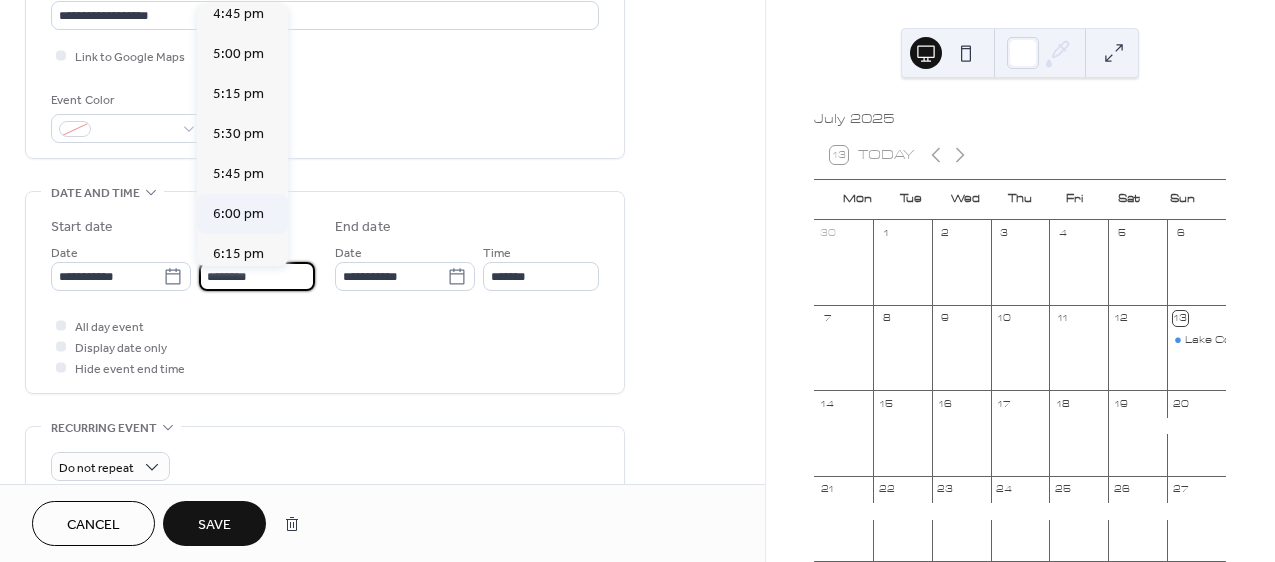 scroll, scrollTop: 2691, scrollLeft: 0, axis: vertical 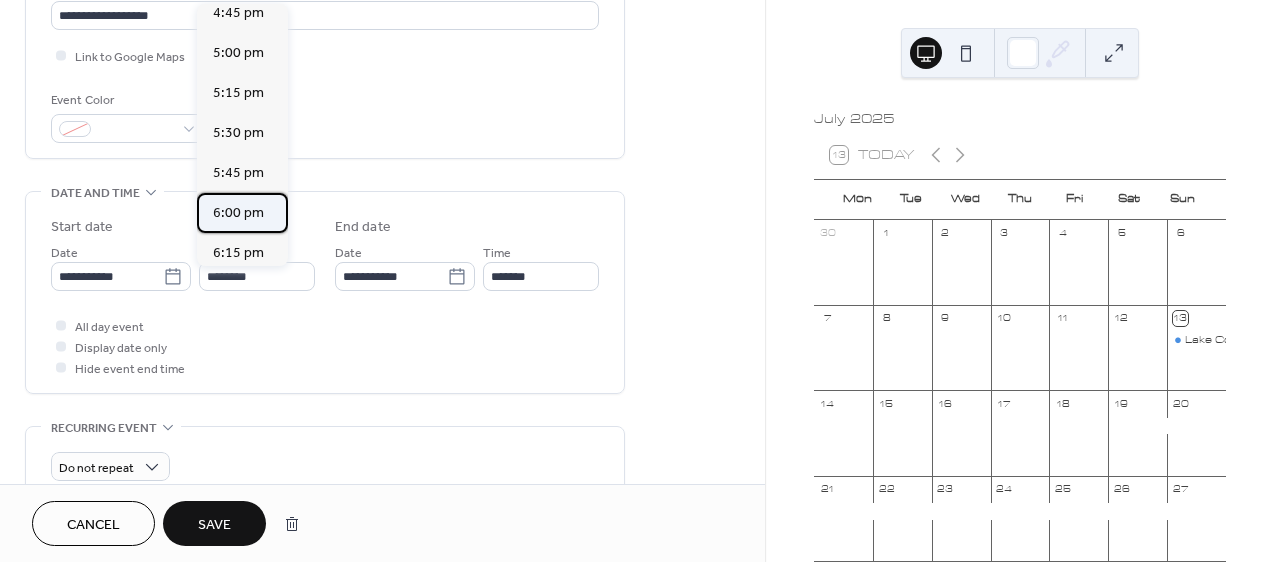 click on "6:00 pm" at bounding box center (238, 213) 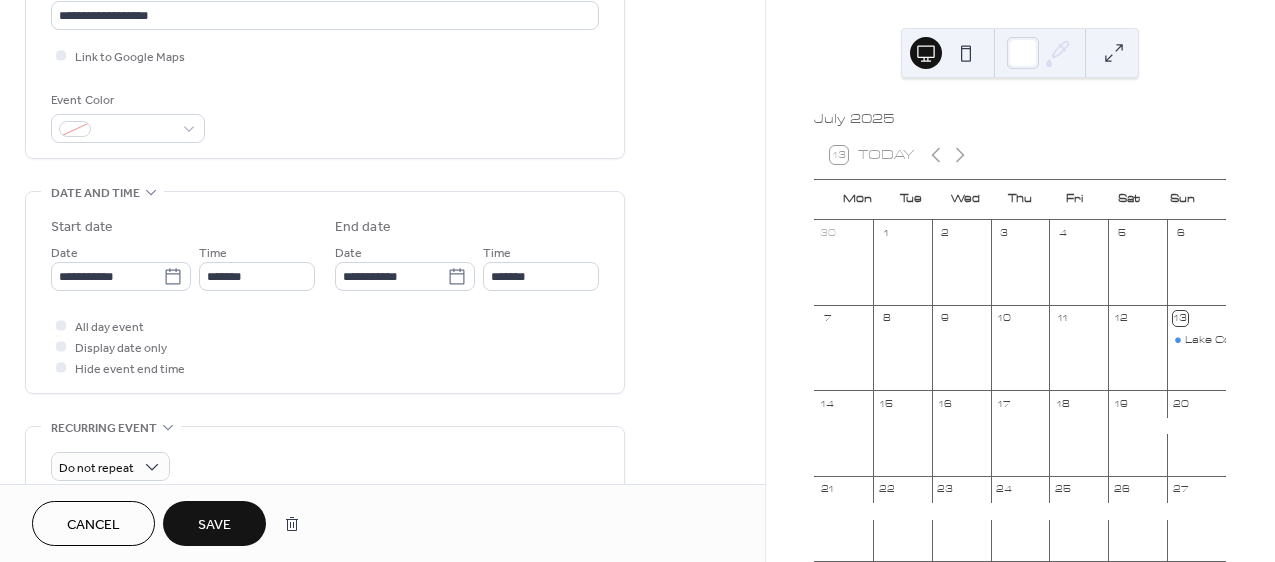 type on "*******" 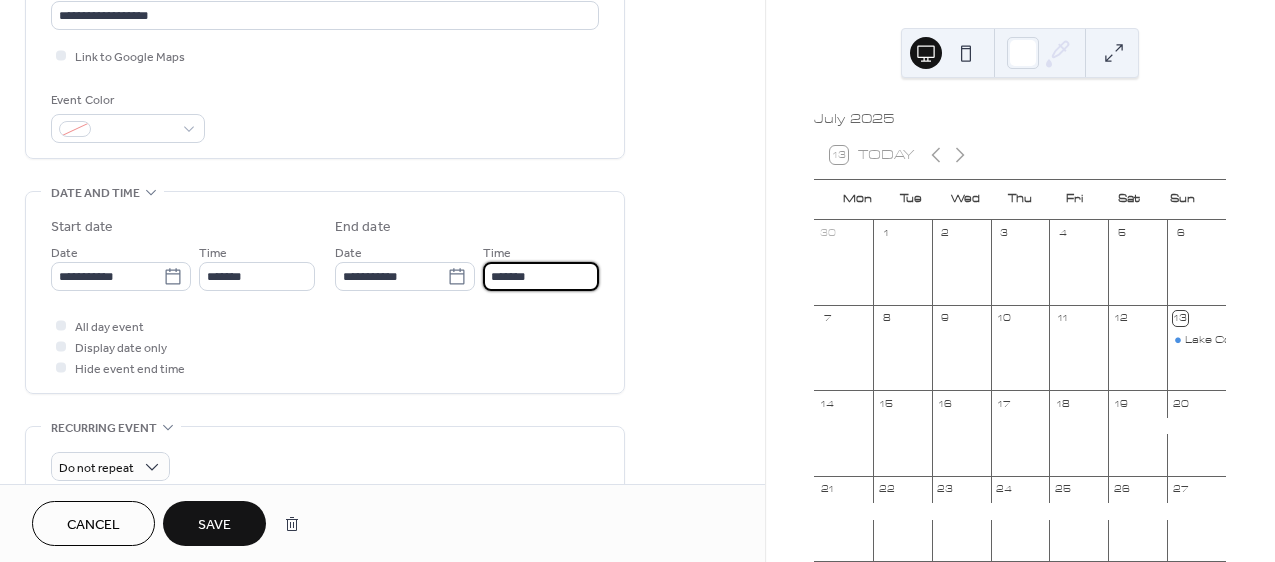 click on "*******" at bounding box center (541, 276) 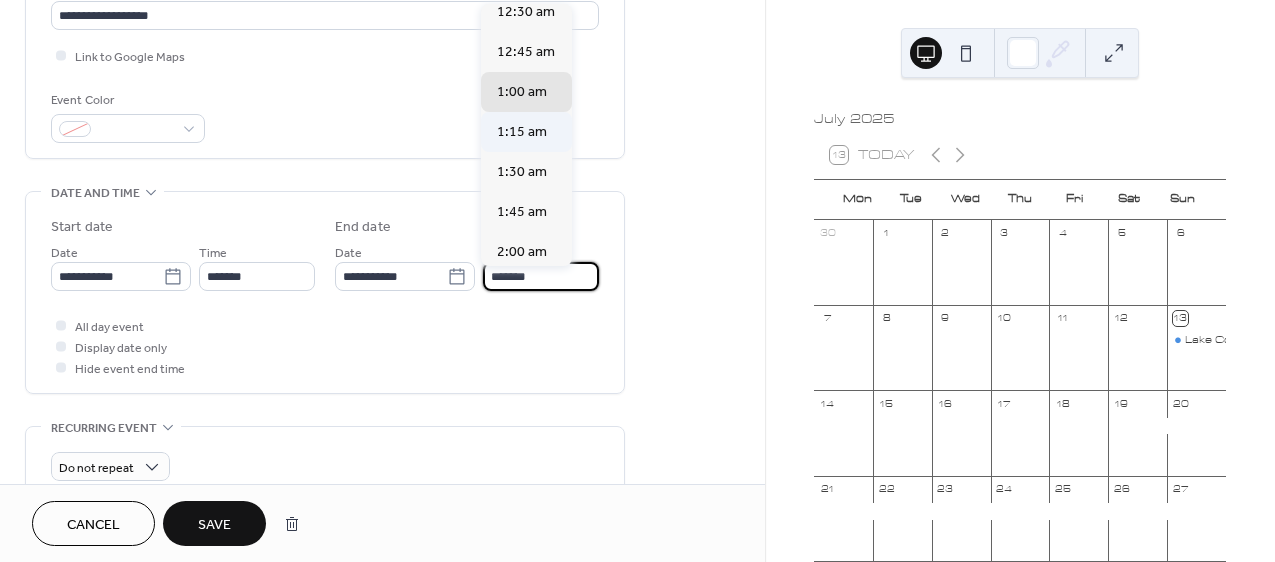 scroll, scrollTop: 130, scrollLeft: 0, axis: vertical 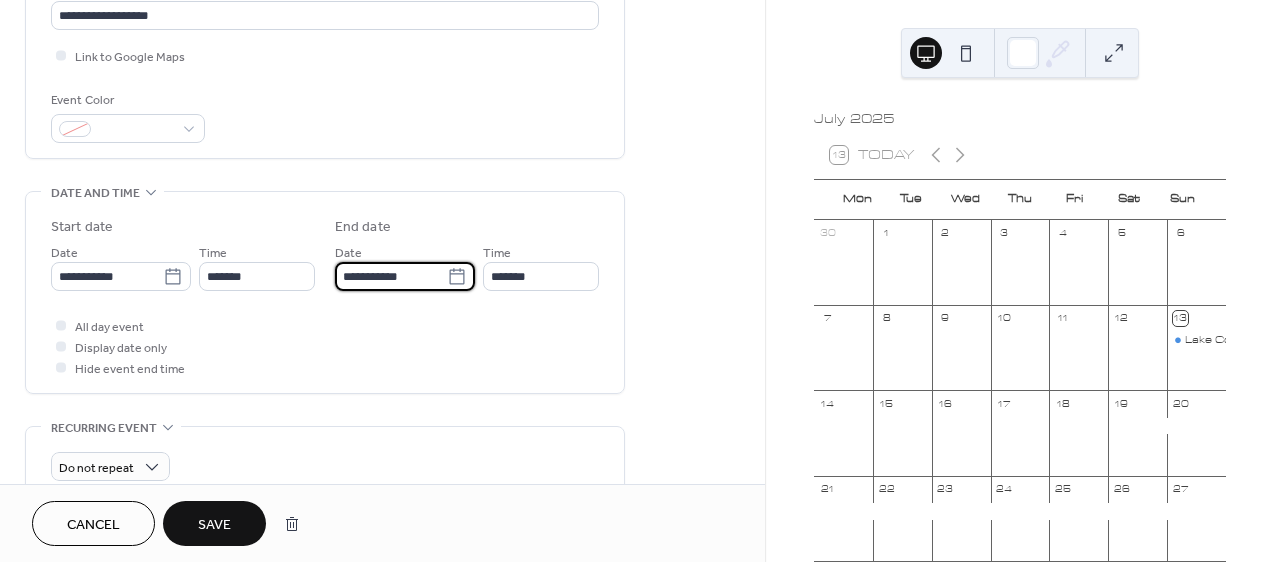 click on "**********" at bounding box center [391, 276] 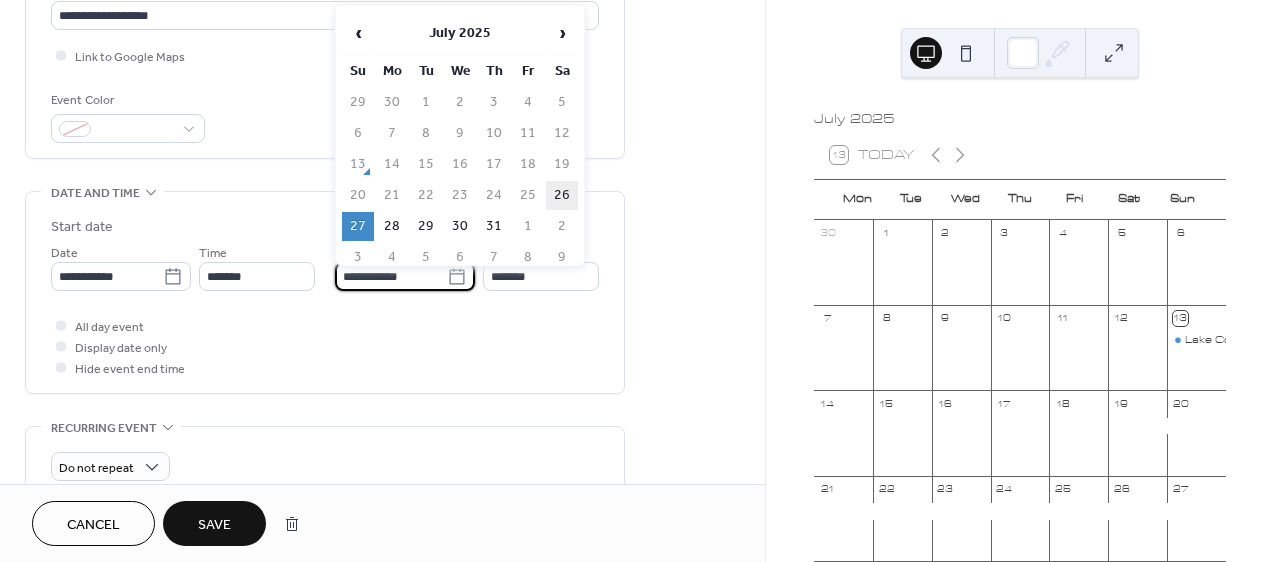 click on "26" at bounding box center (562, 195) 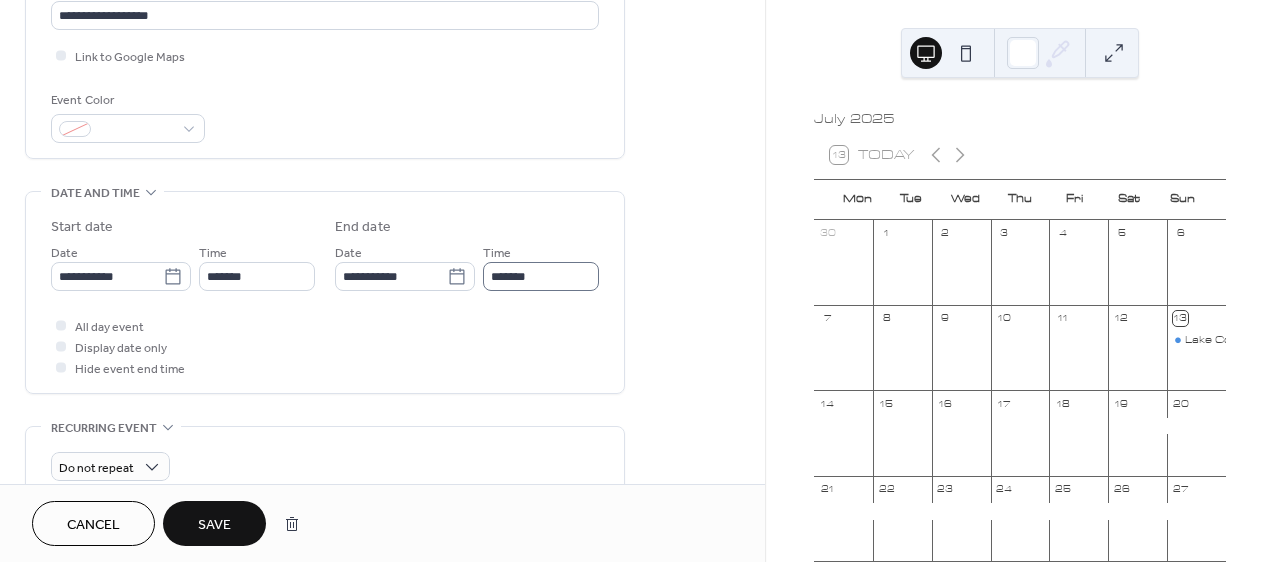 type on "**********" 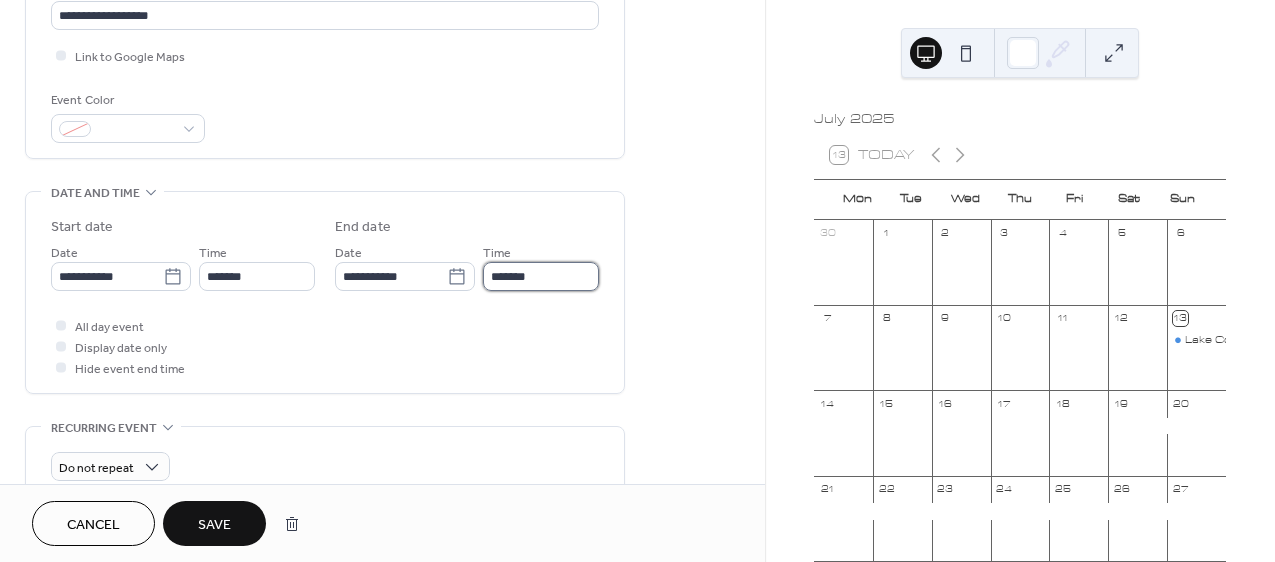 click on "*******" at bounding box center [541, 276] 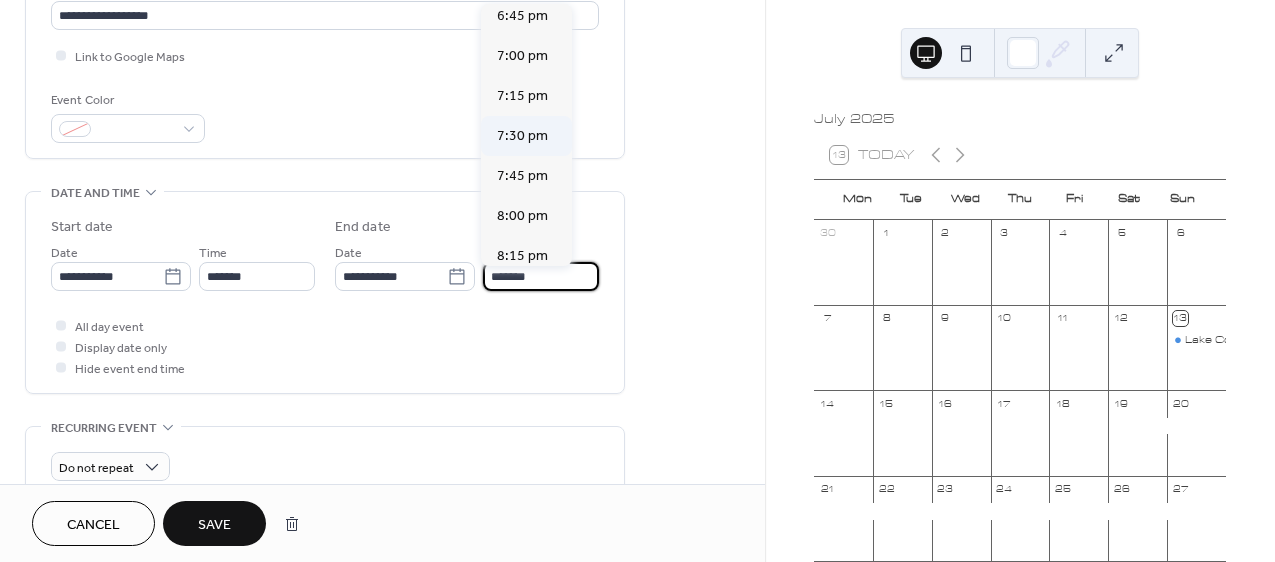 scroll, scrollTop: 87, scrollLeft: 0, axis: vertical 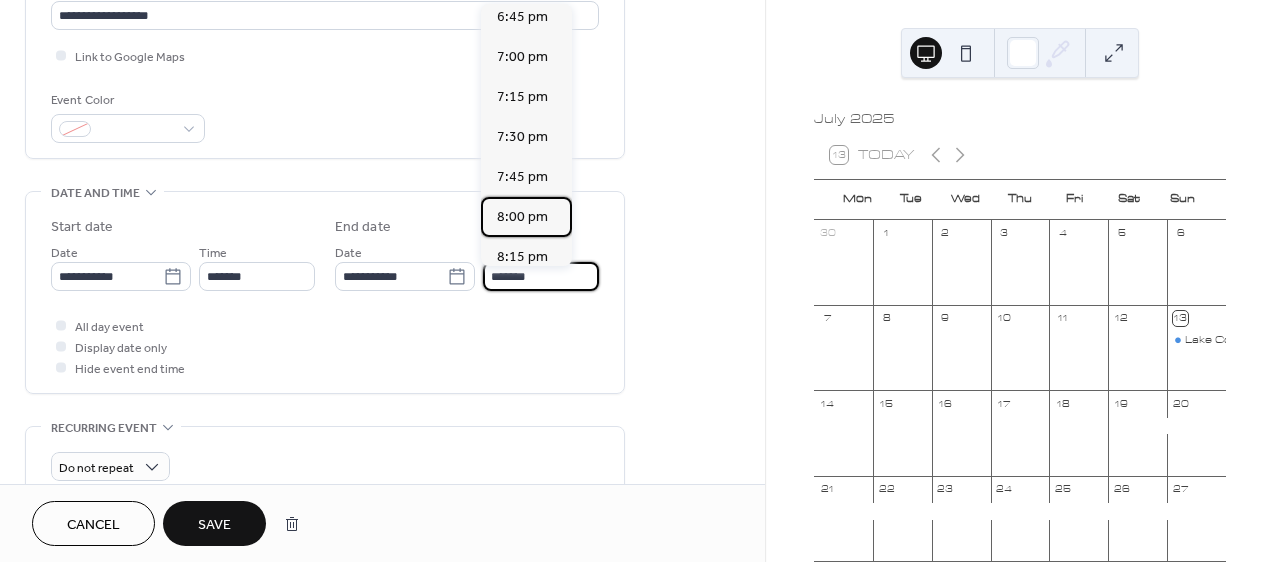 click on "8:00 pm" at bounding box center (522, 217) 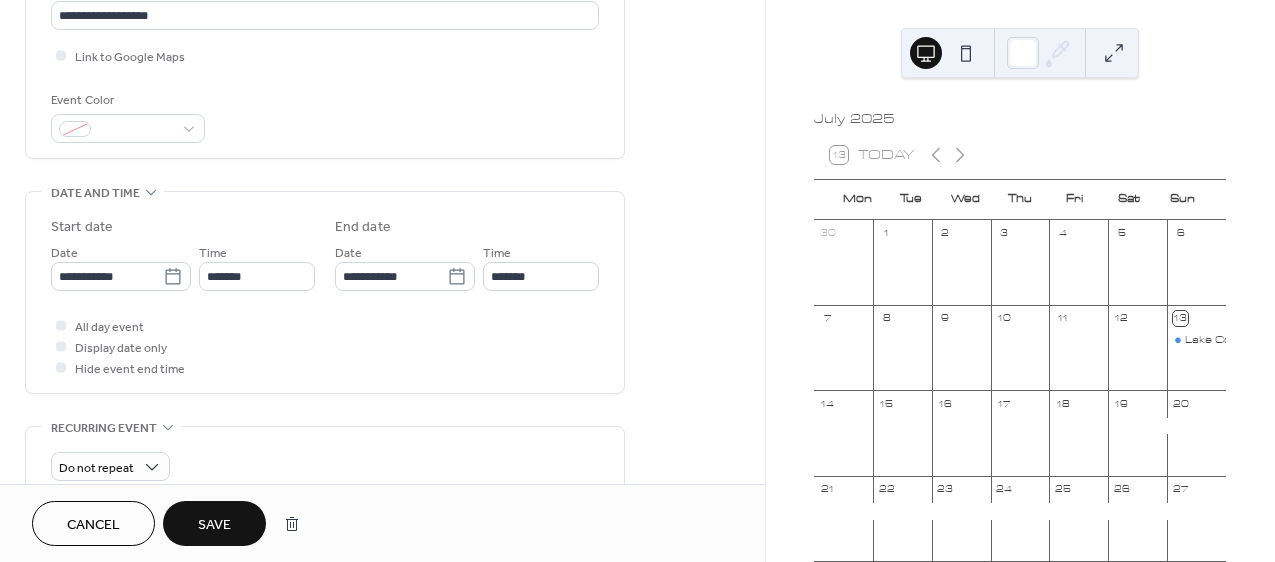 click on "Do not repeat" at bounding box center [325, 461] 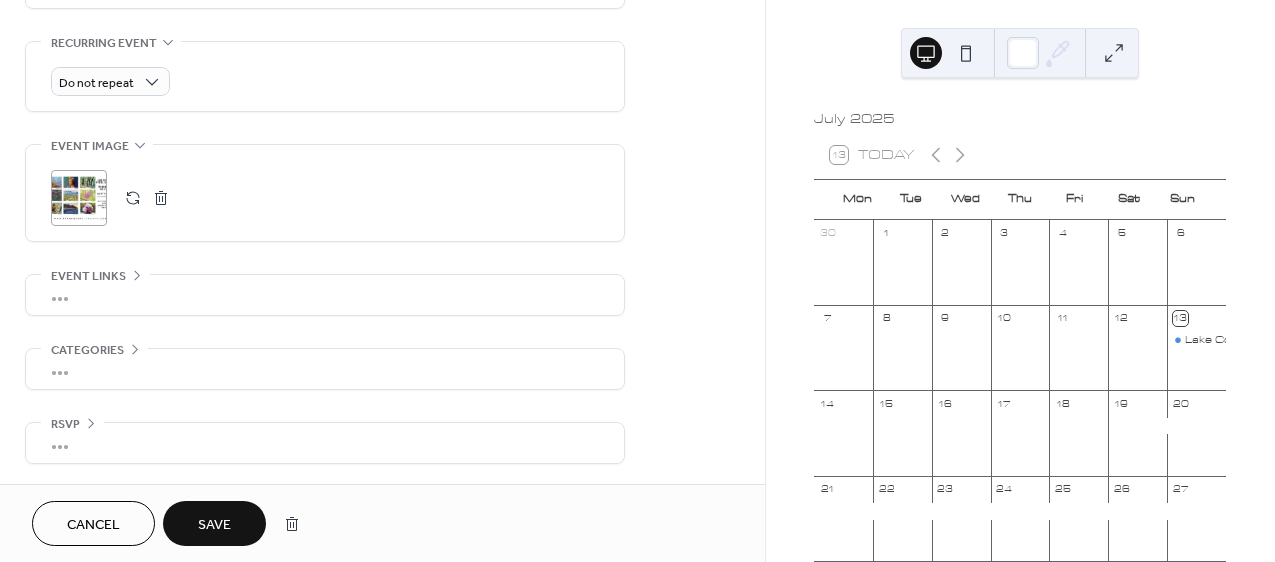 scroll, scrollTop: 850, scrollLeft: 0, axis: vertical 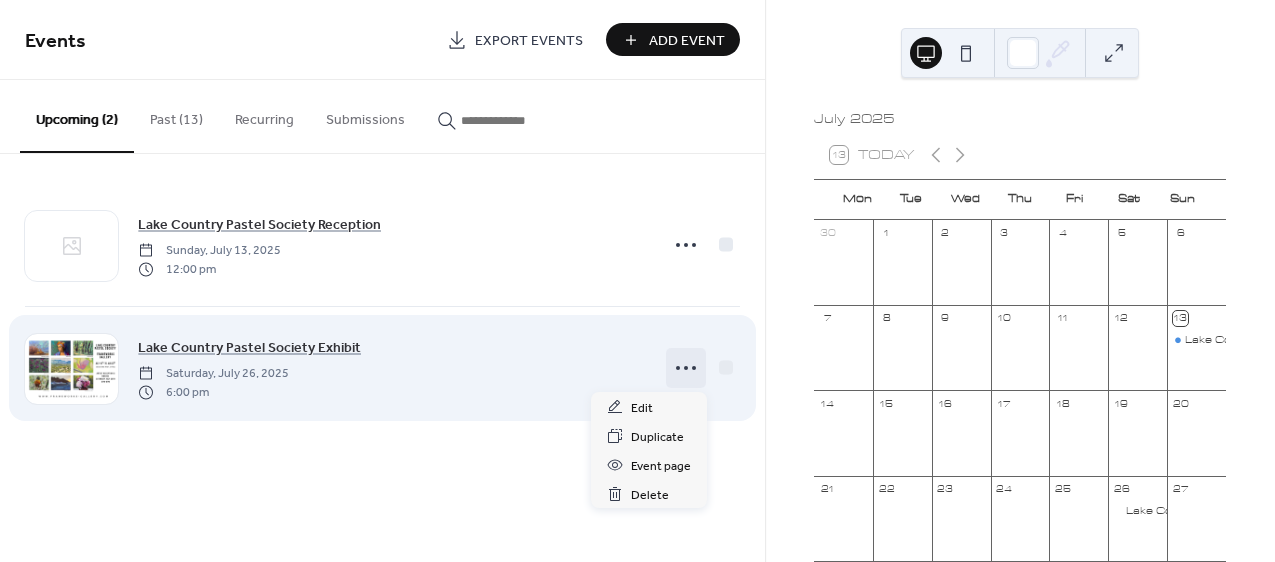 click 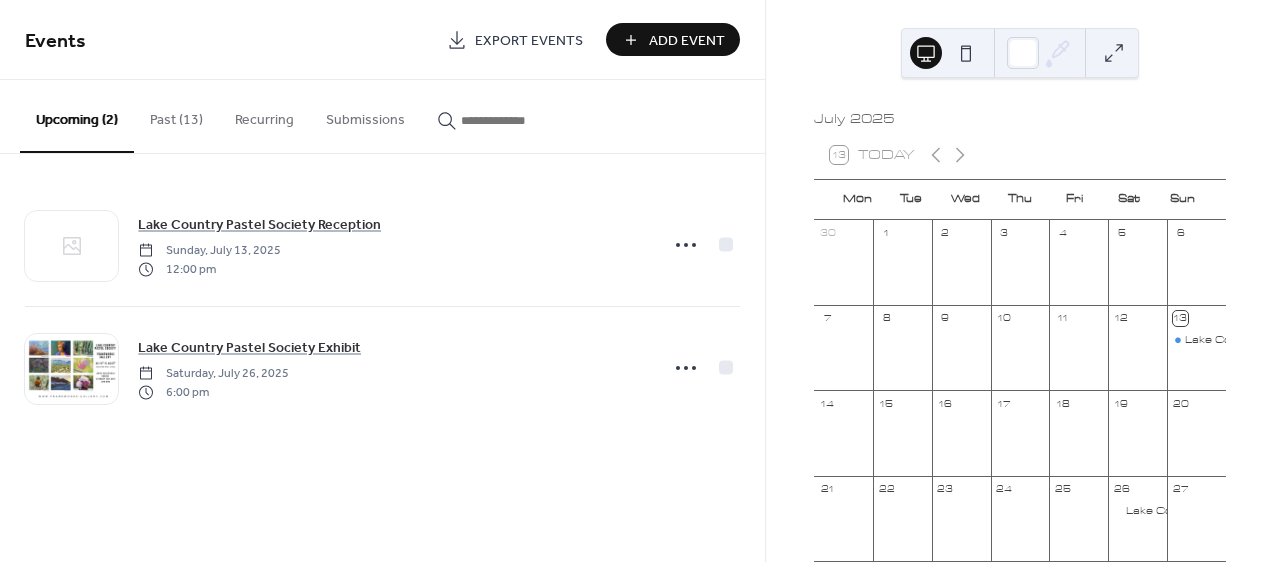 click on "**********" at bounding box center [382, 281] 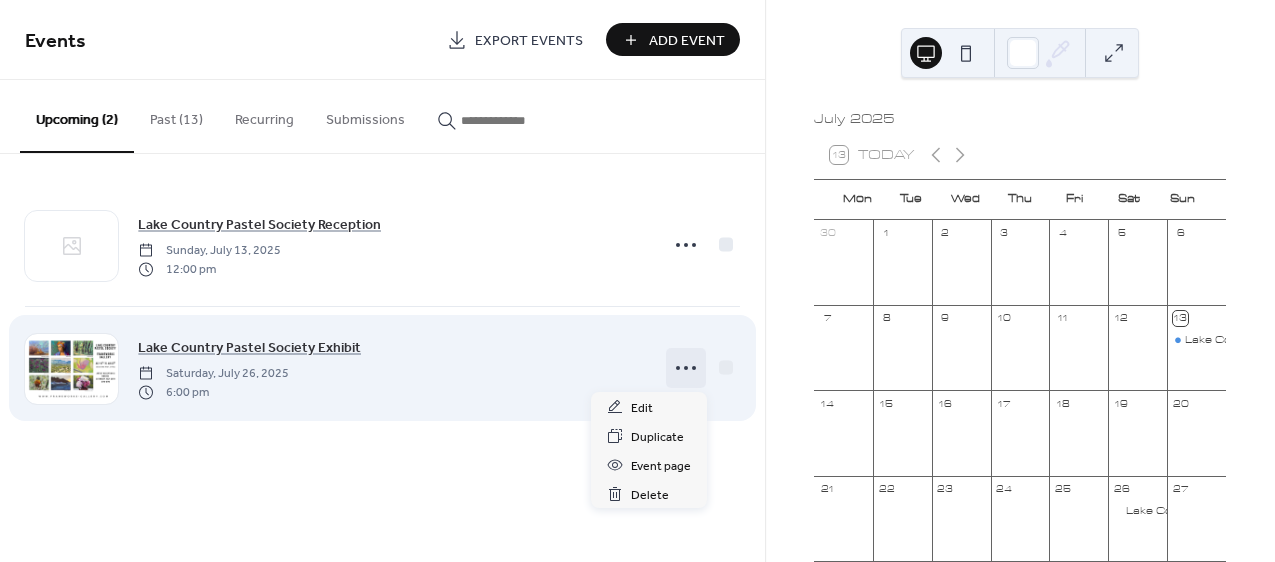 click 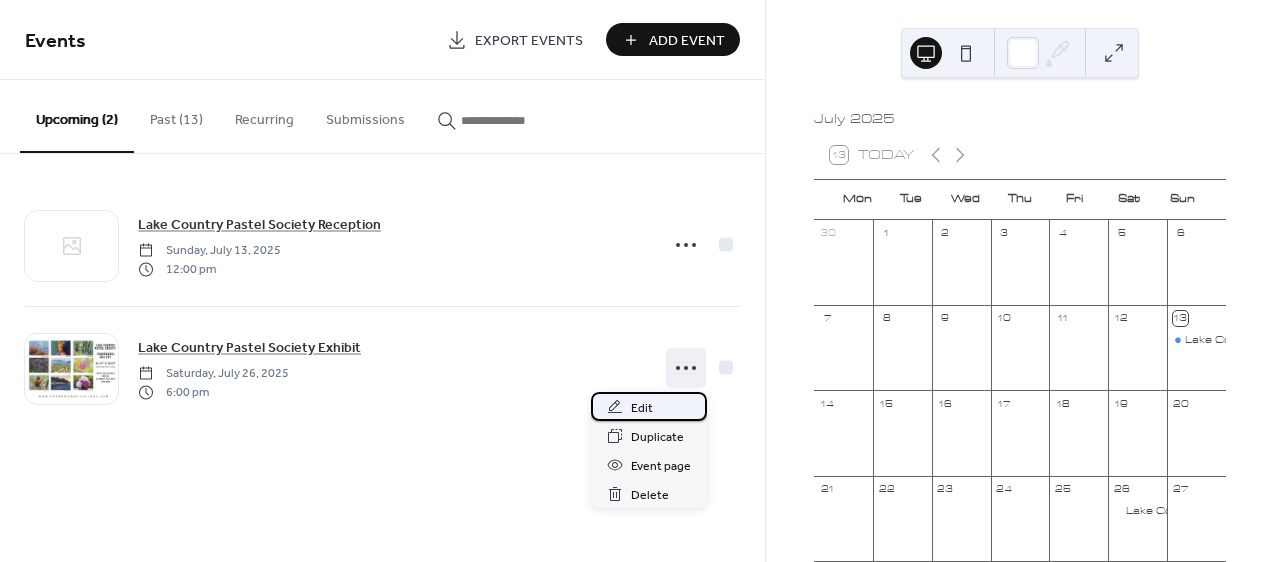 click on "Edit" at bounding box center (642, 408) 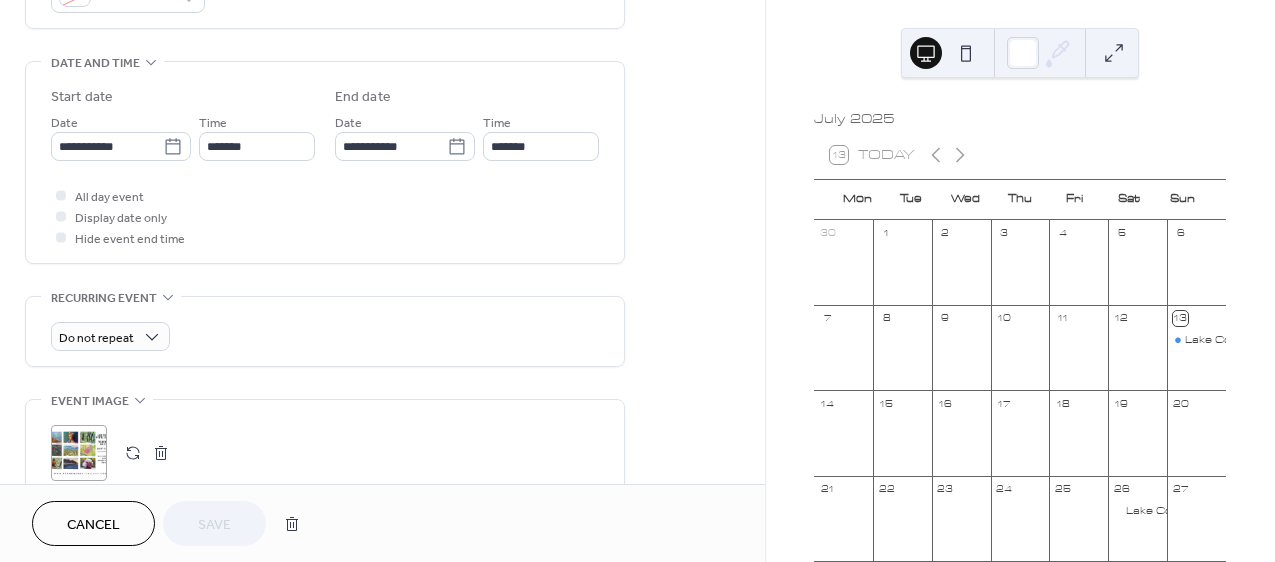 scroll, scrollTop: 582, scrollLeft: 0, axis: vertical 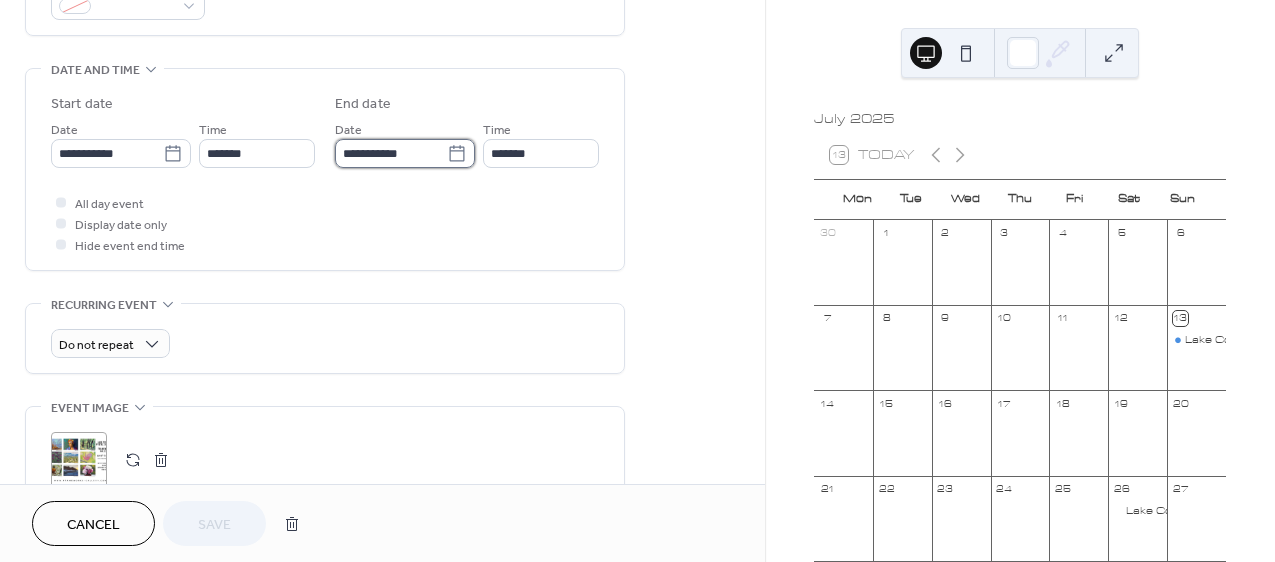 click on "**********" at bounding box center [391, 153] 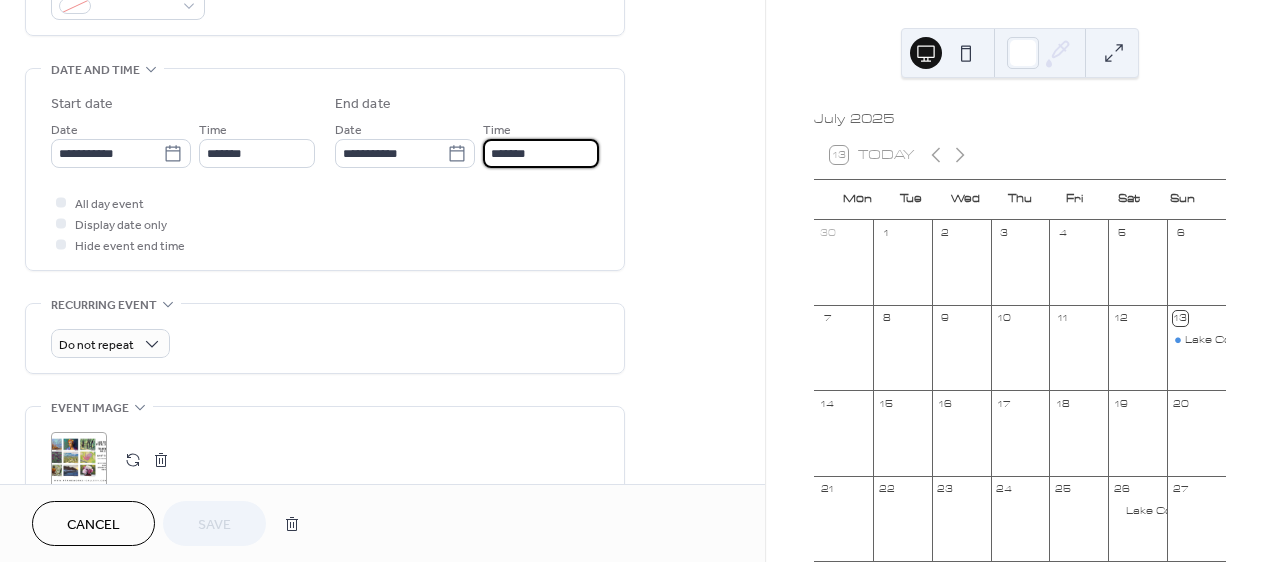 click on "*******" at bounding box center (541, 153) 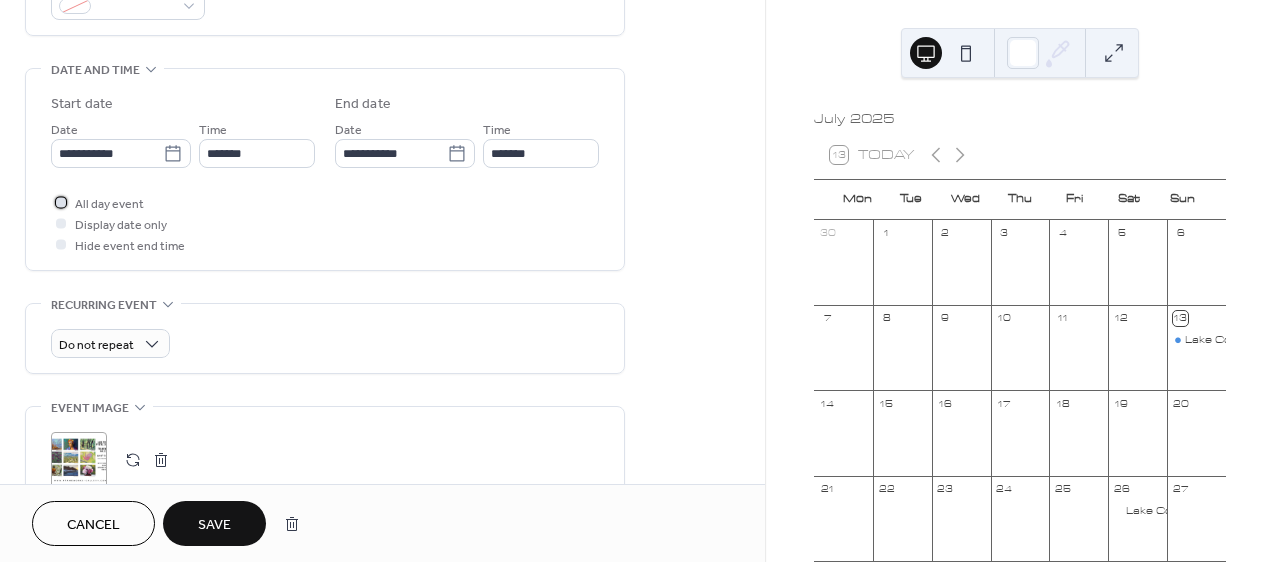 click on "All day event" at bounding box center [109, 204] 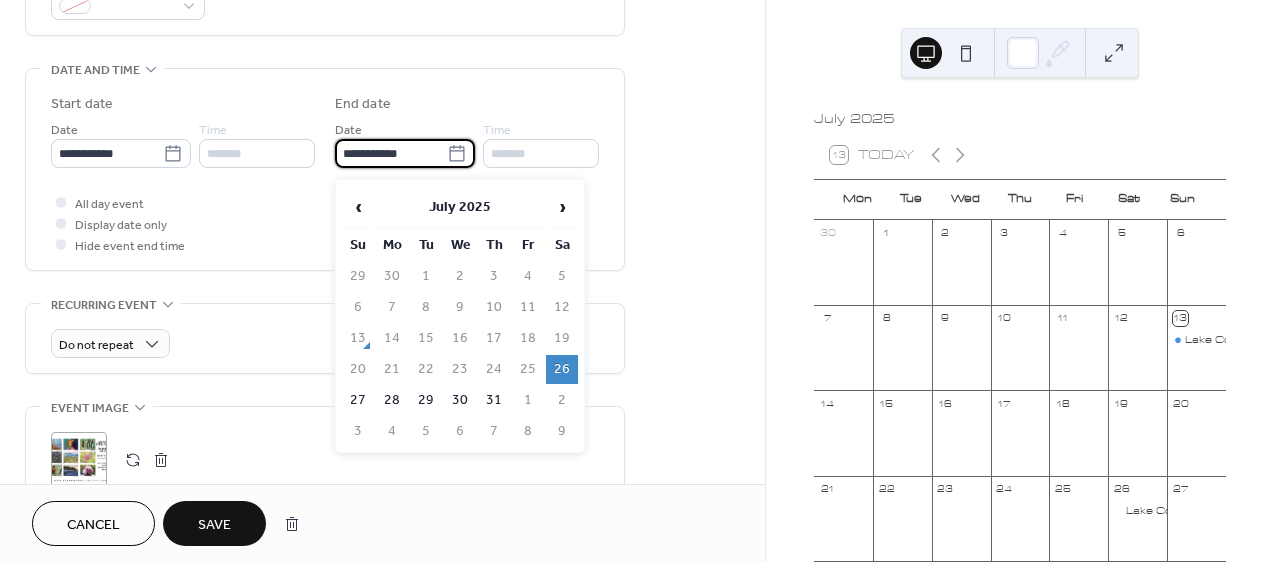 click on "**********" at bounding box center [391, 153] 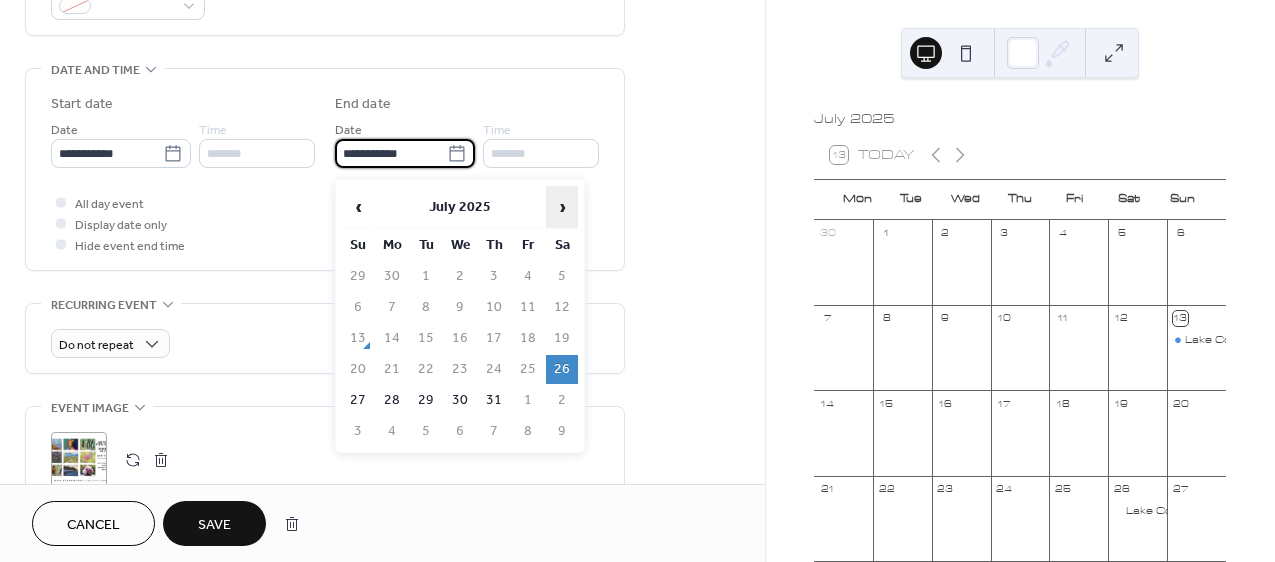 click on "›" at bounding box center (562, 207) 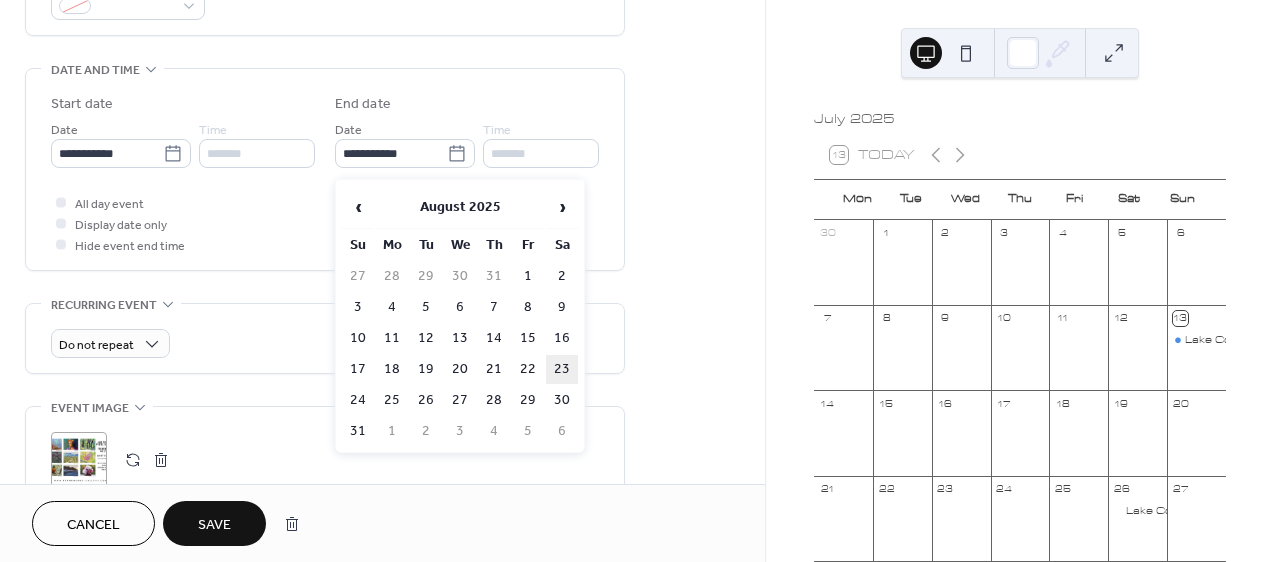 click on "23" at bounding box center (562, 369) 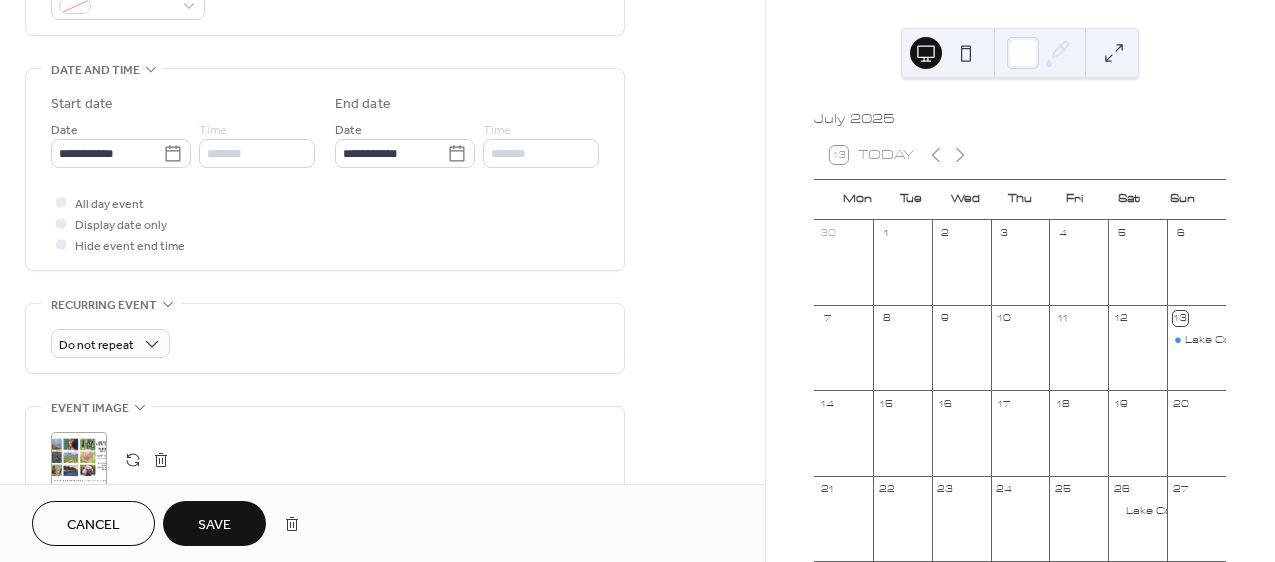 type on "**********" 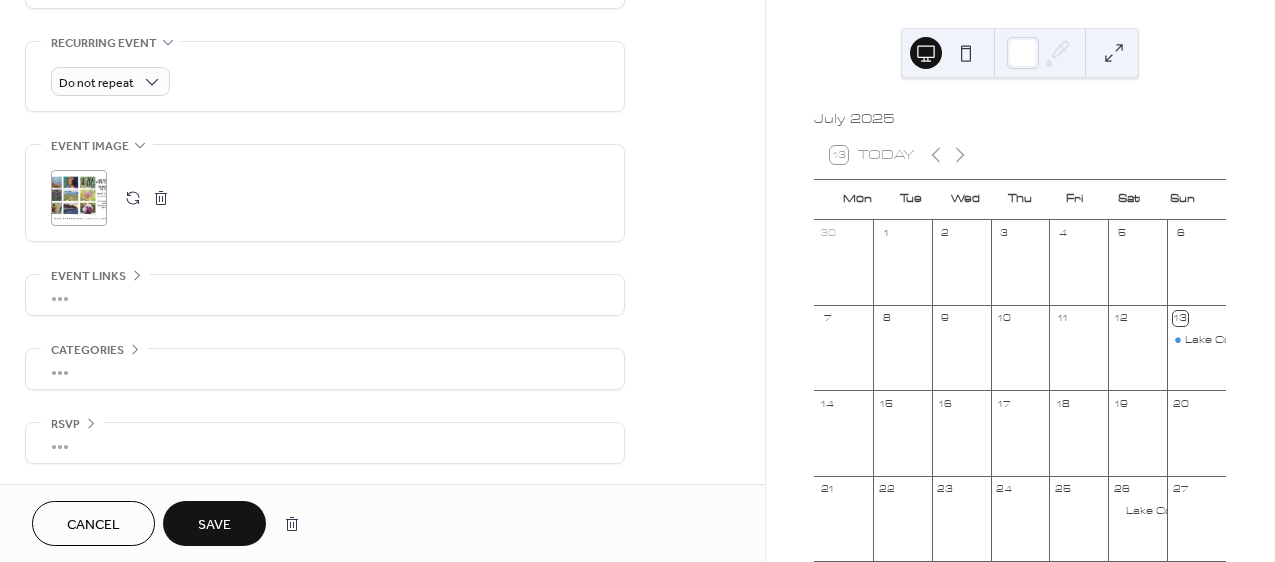 scroll, scrollTop: 850, scrollLeft: 0, axis: vertical 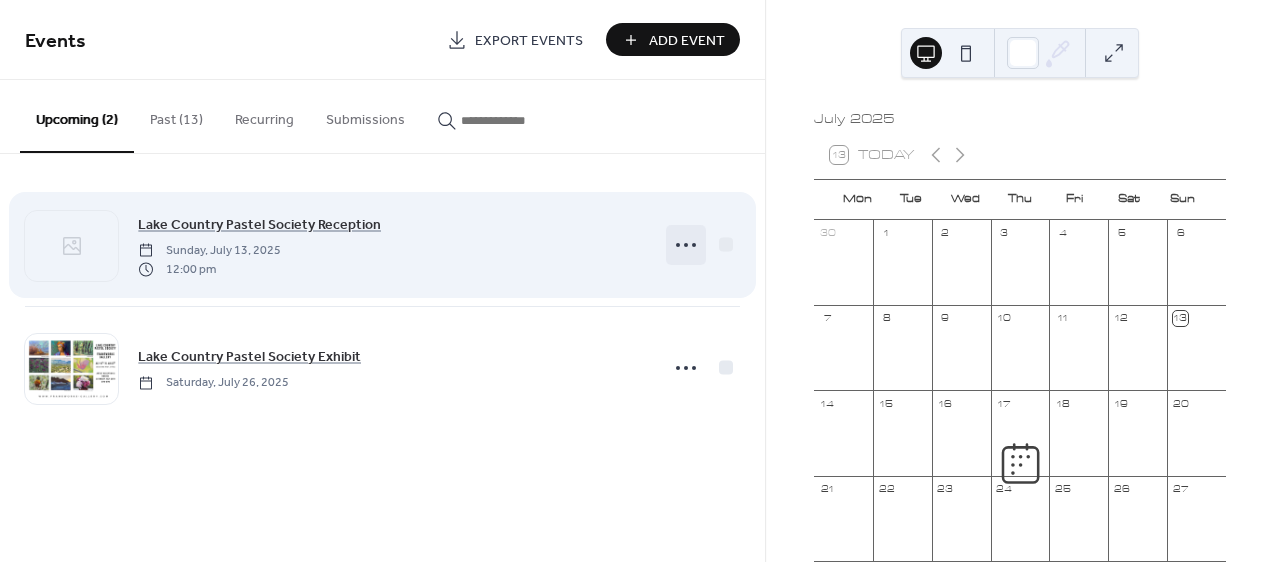 click 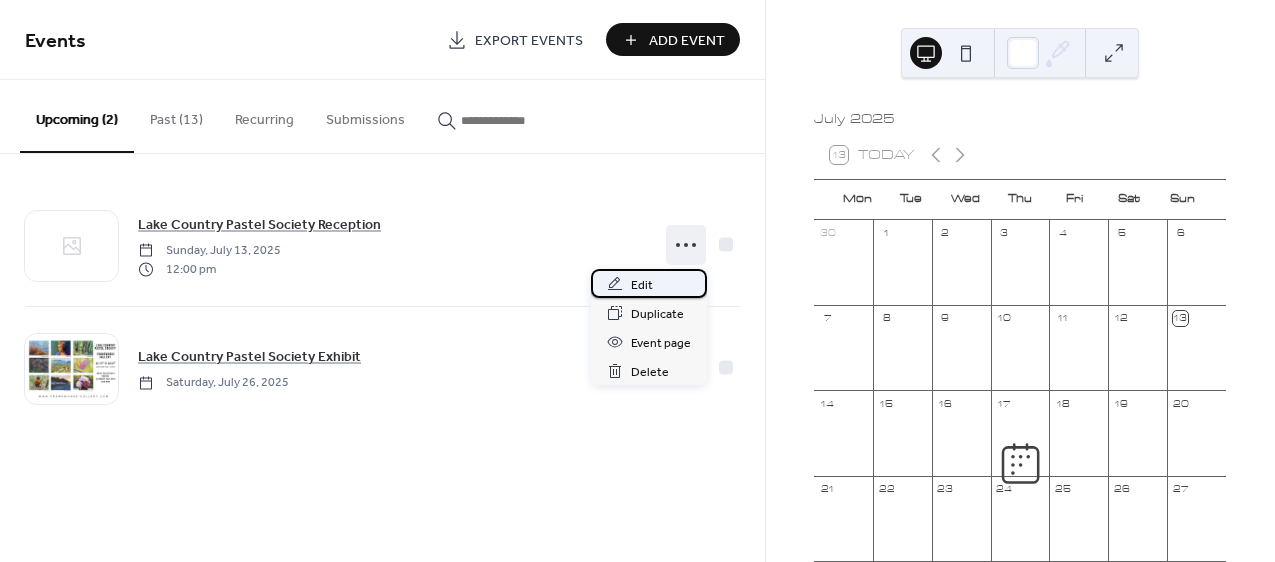 click on "Edit" at bounding box center (642, 285) 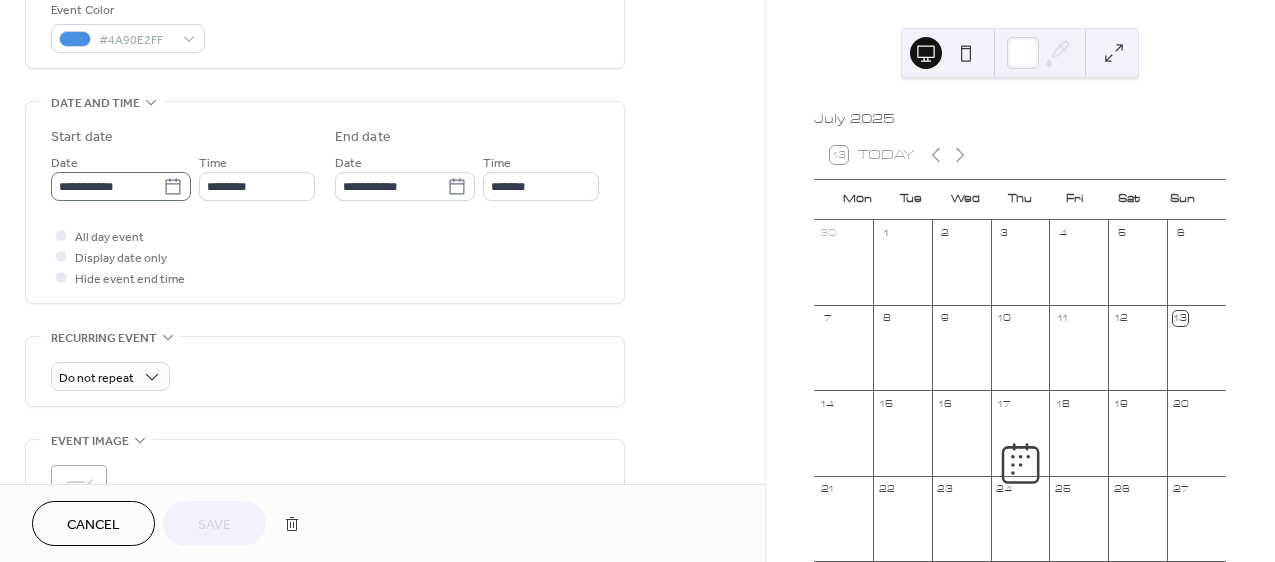 scroll, scrollTop: 551, scrollLeft: 0, axis: vertical 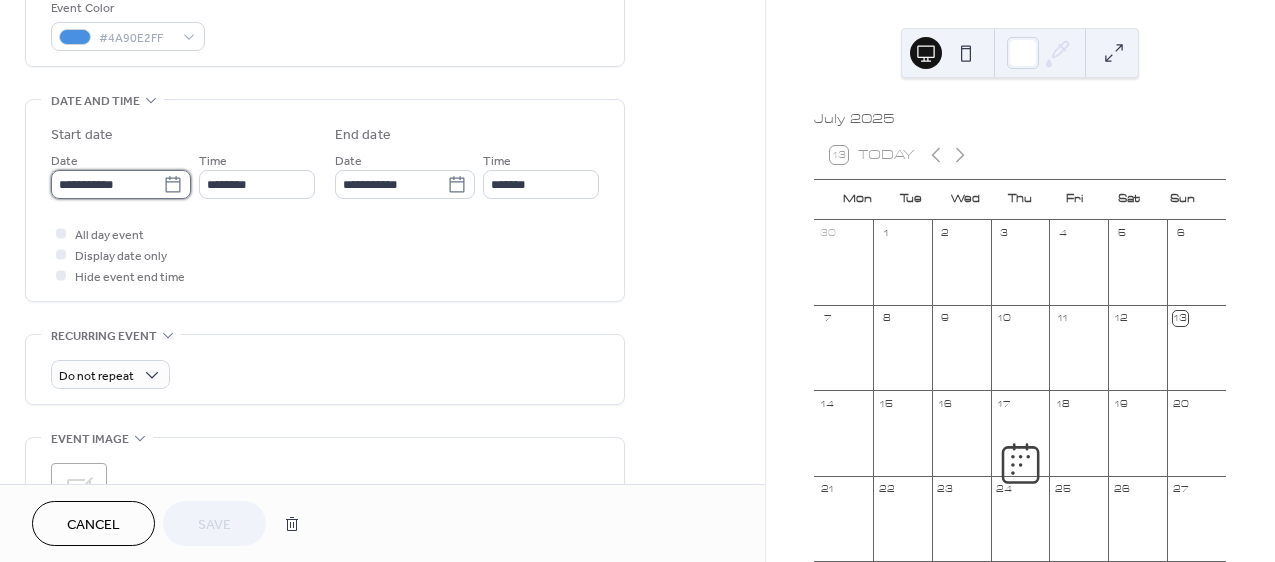 click on "**********" at bounding box center (107, 184) 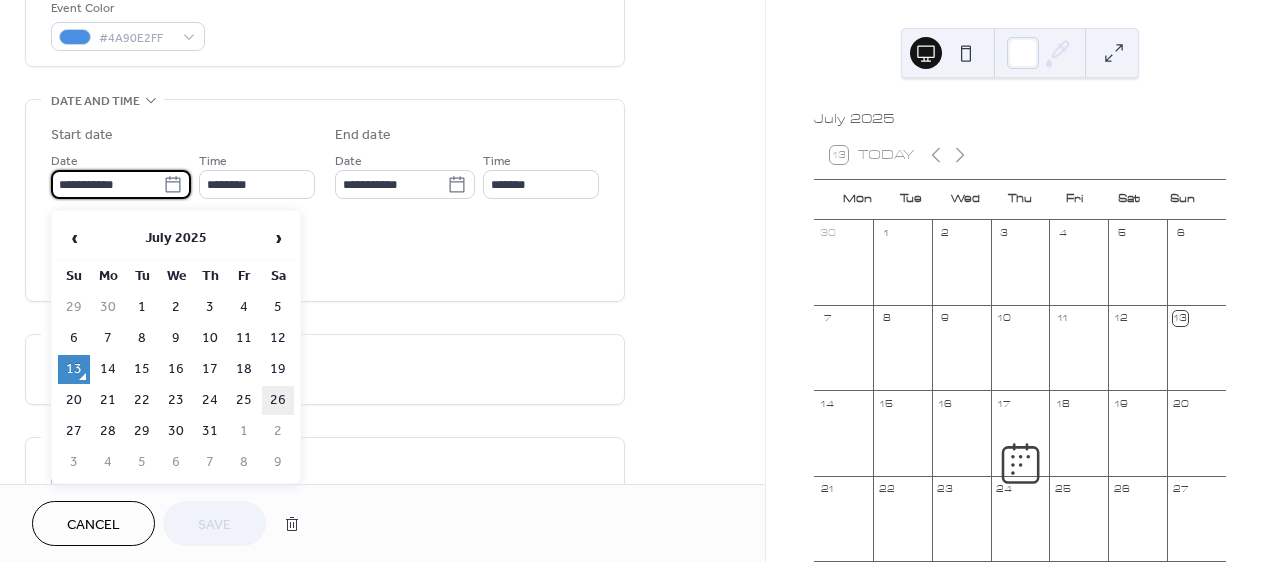 click on "26" at bounding box center (278, 400) 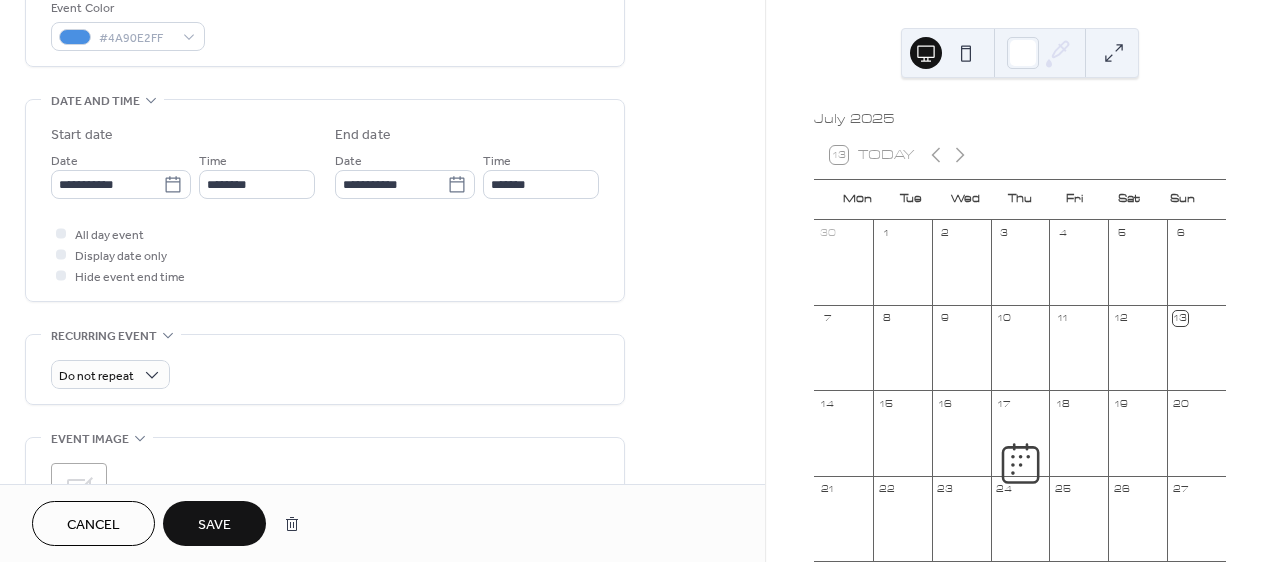 type on "**********" 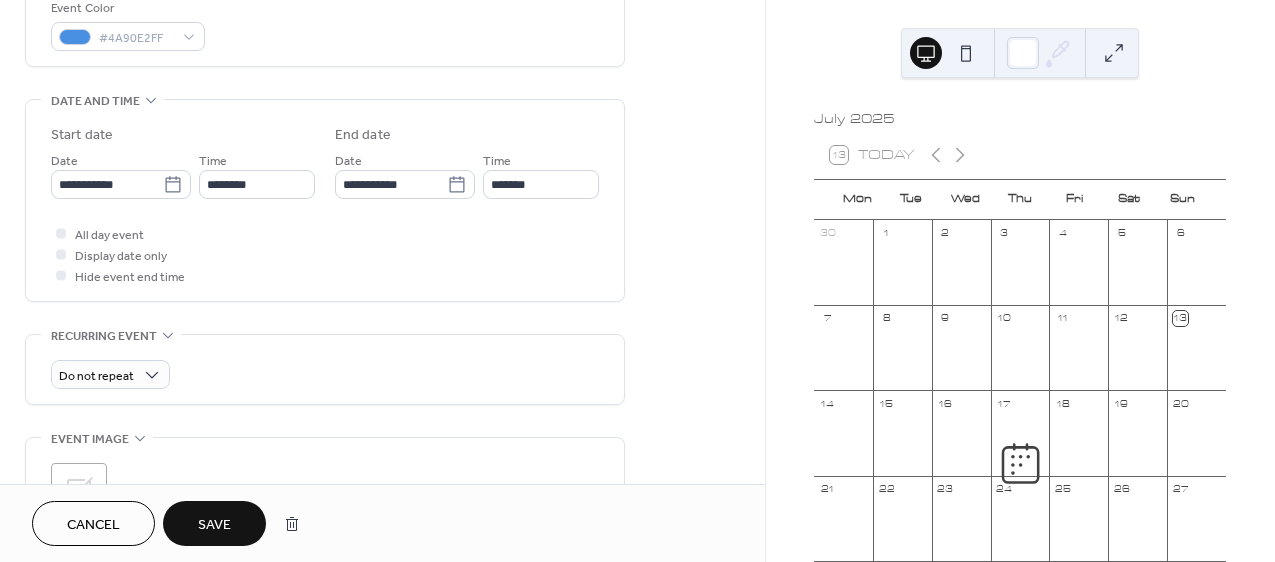type on "**********" 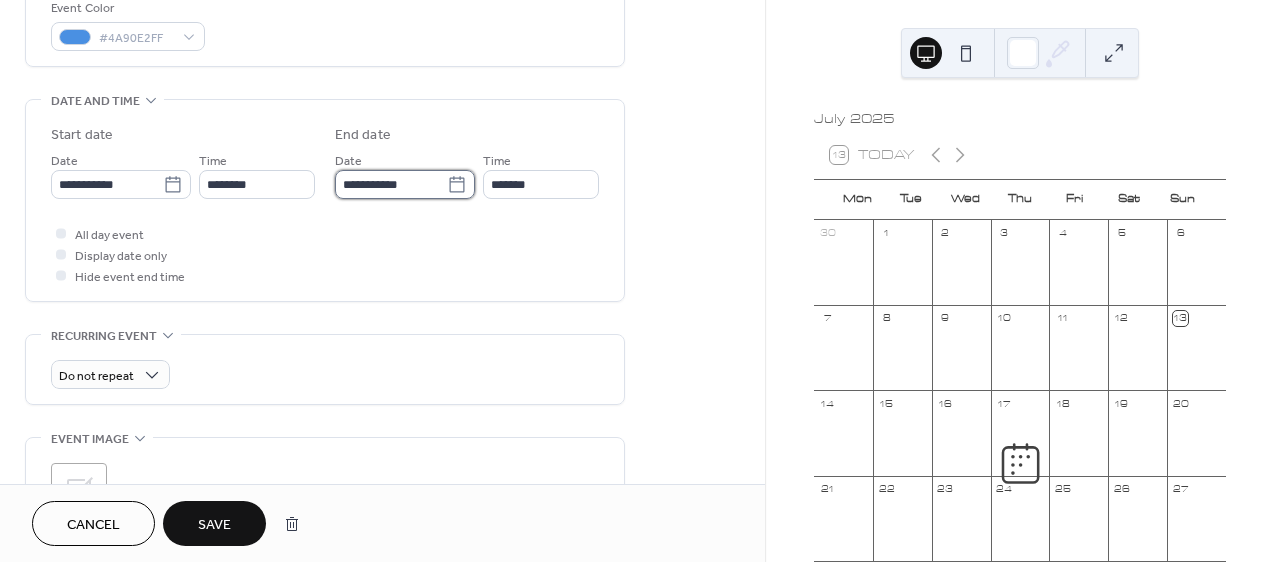 click on "**********" at bounding box center (391, 184) 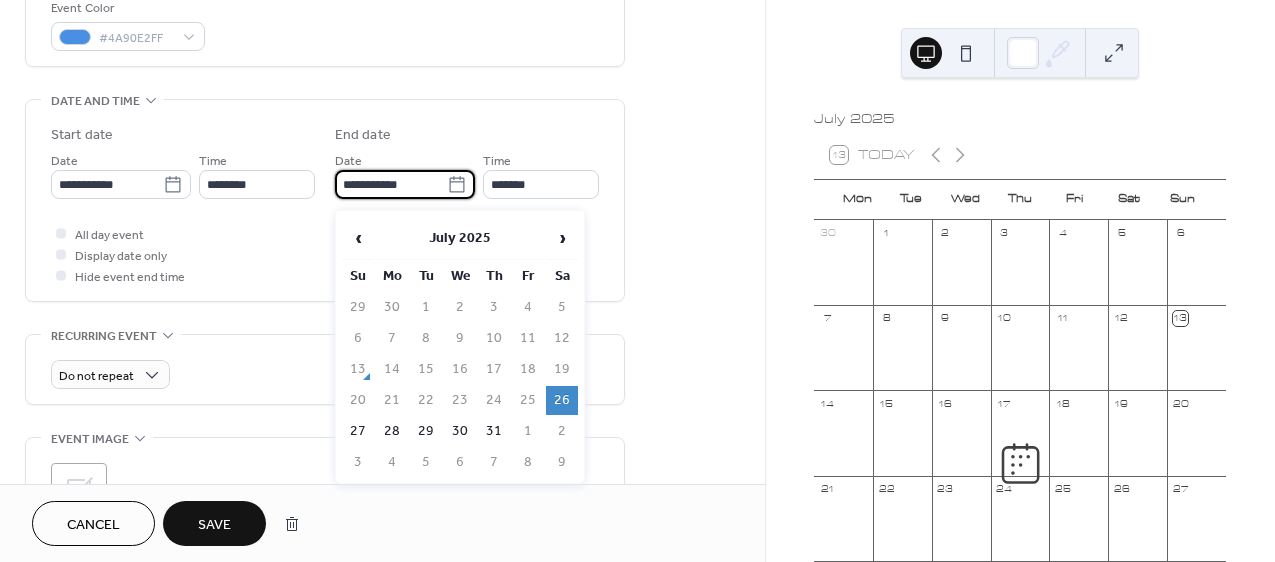 click on "26" at bounding box center (562, 400) 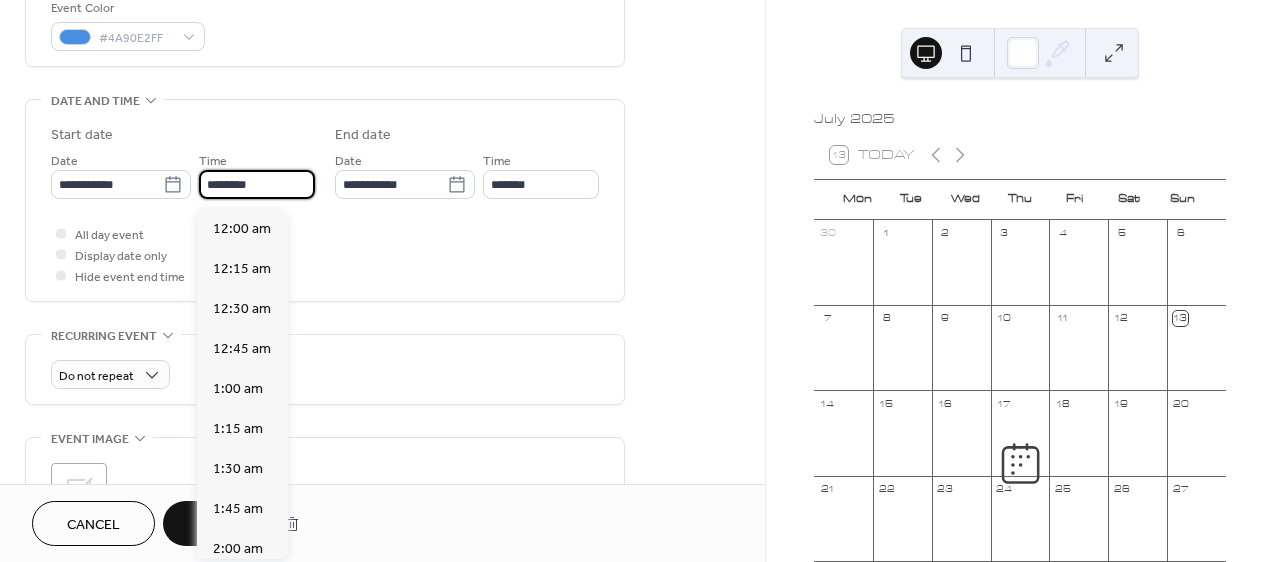 click on "********" at bounding box center [257, 184] 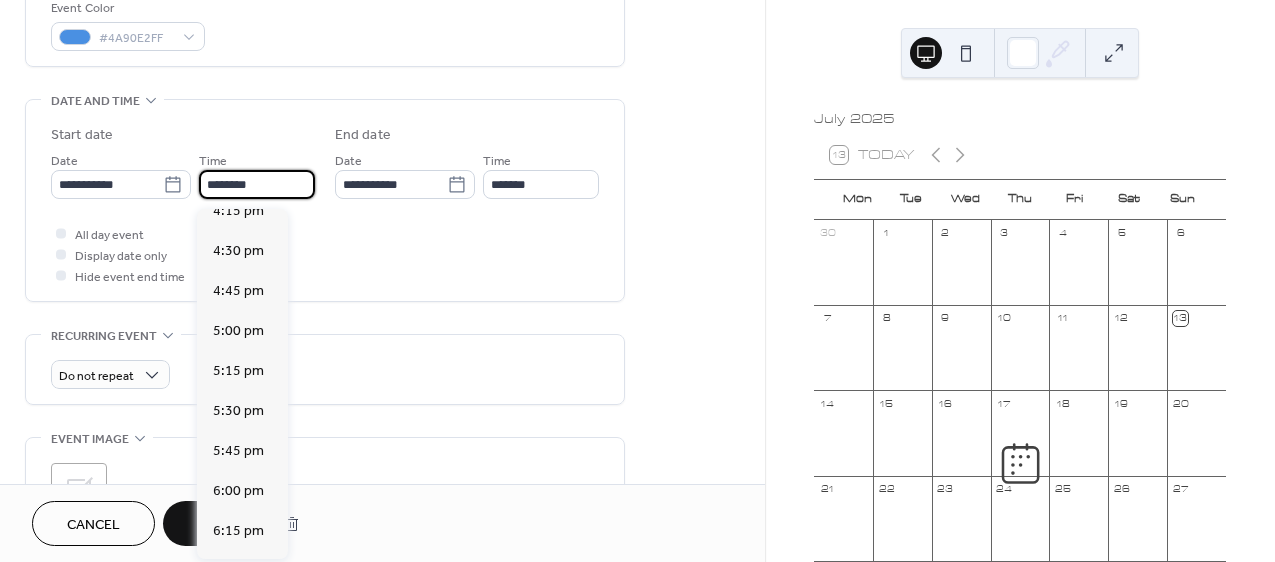 scroll, scrollTop: 2638, scrollLeft: 0, axis: vertical 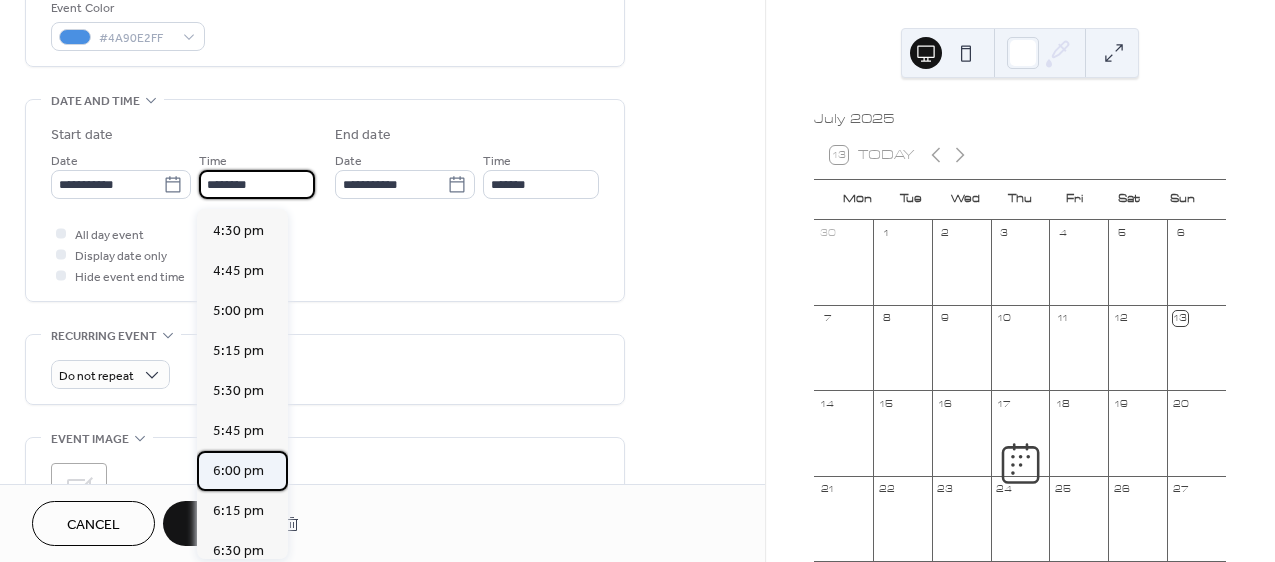 click on "6:00 pm" at bounding box center (238, 471) 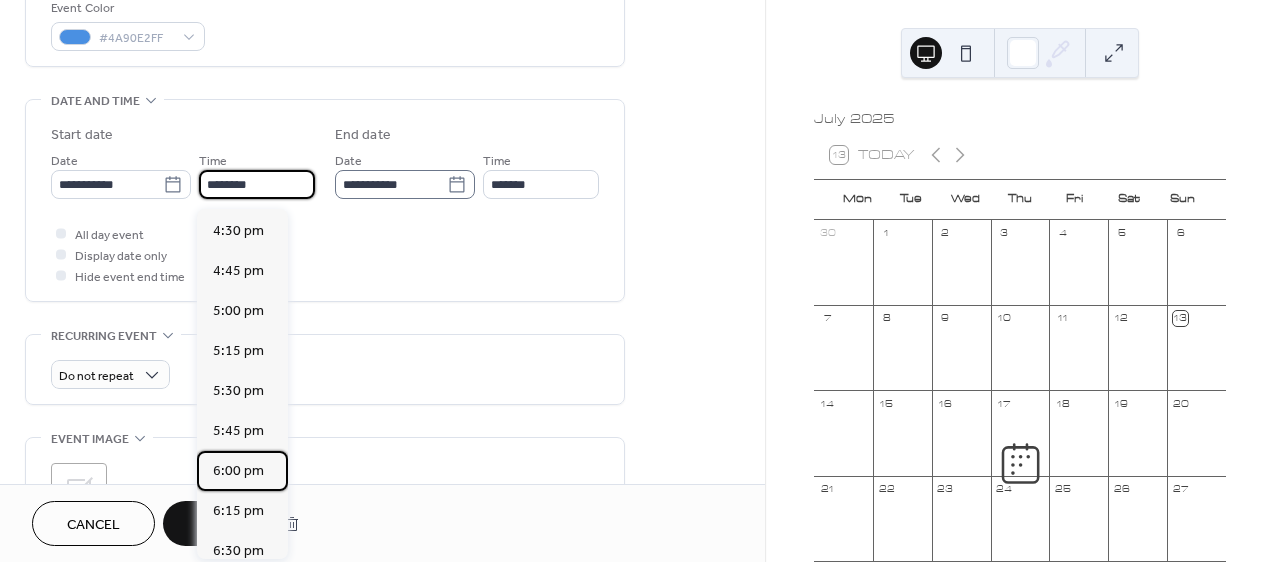 type on "*******" 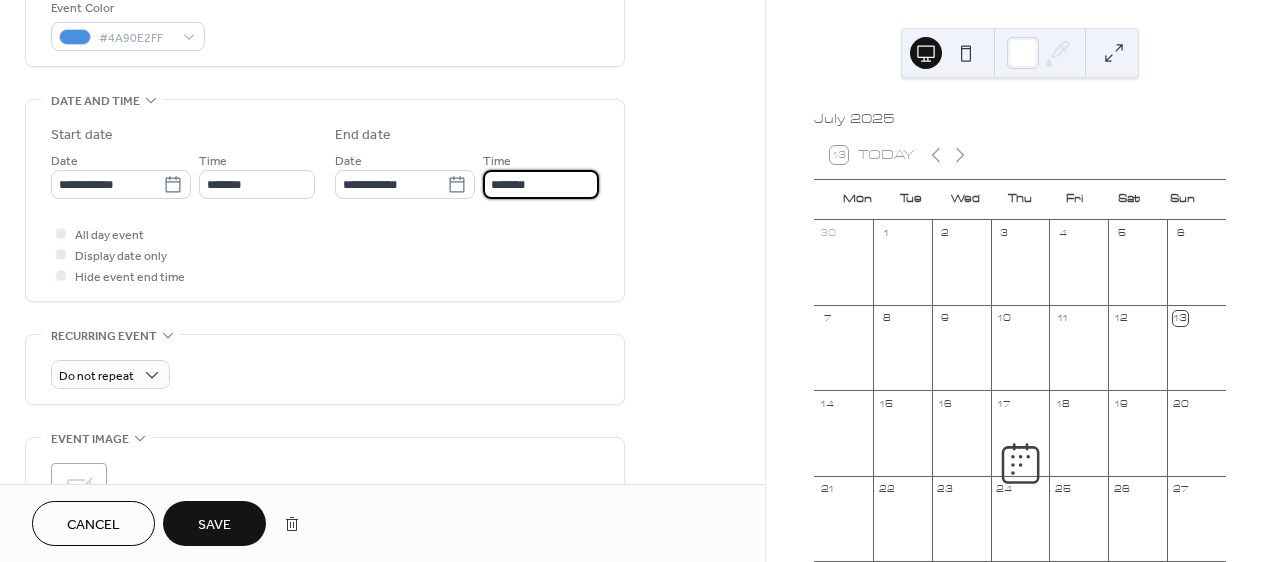 click on "*******" at bounding box center (541, 184) 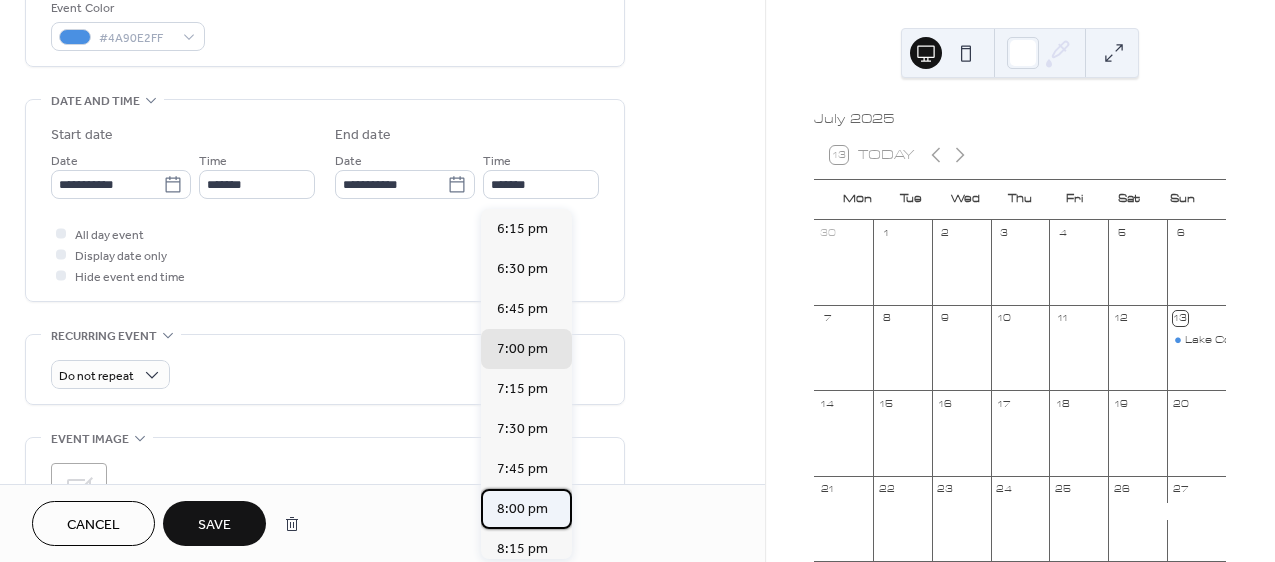 click on "8:00 pm" at bounding box center [522, 509] 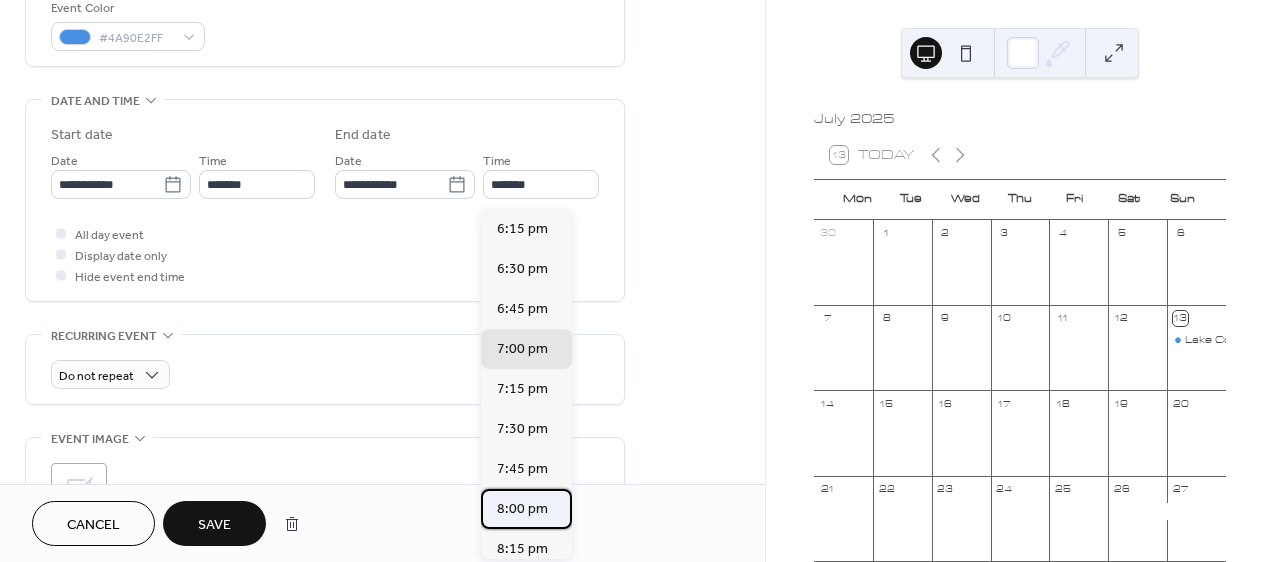 type on "*******" 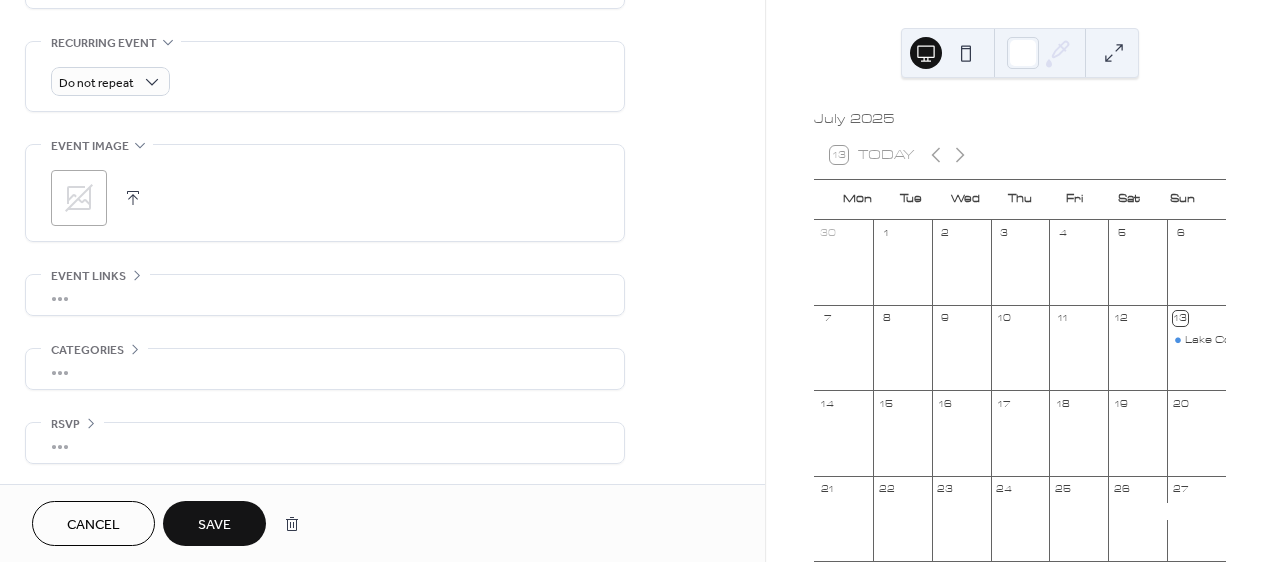 scroll, scrollTop: 850, scrollLeft: 0, axis: vertical 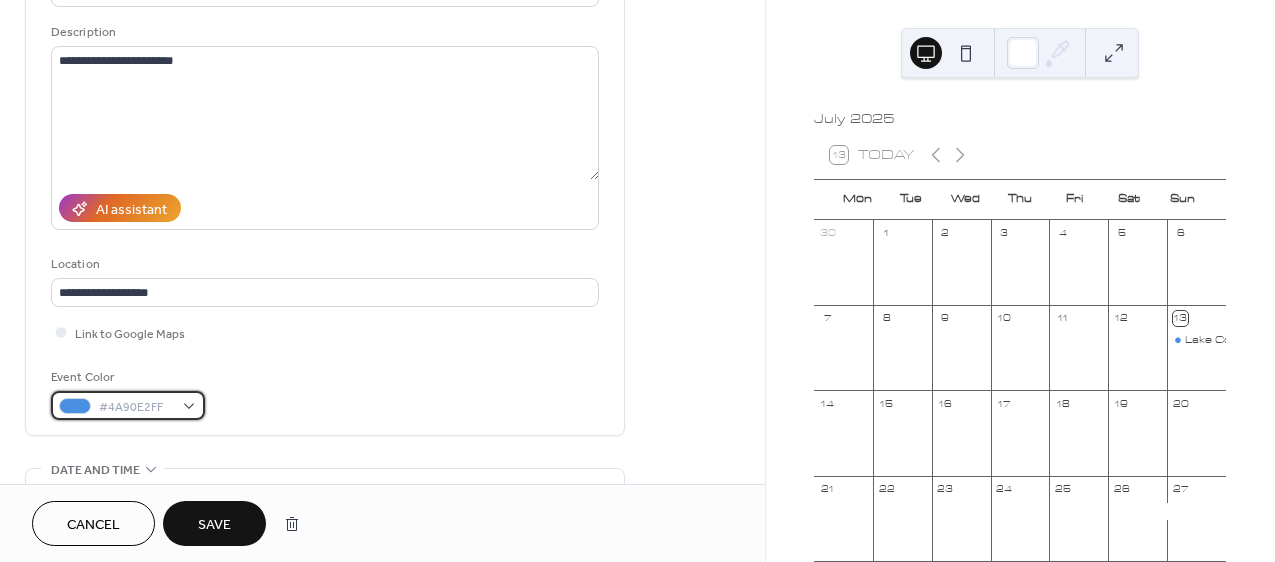 click on "#4A90E2FF" at bounding box center (136, 407) 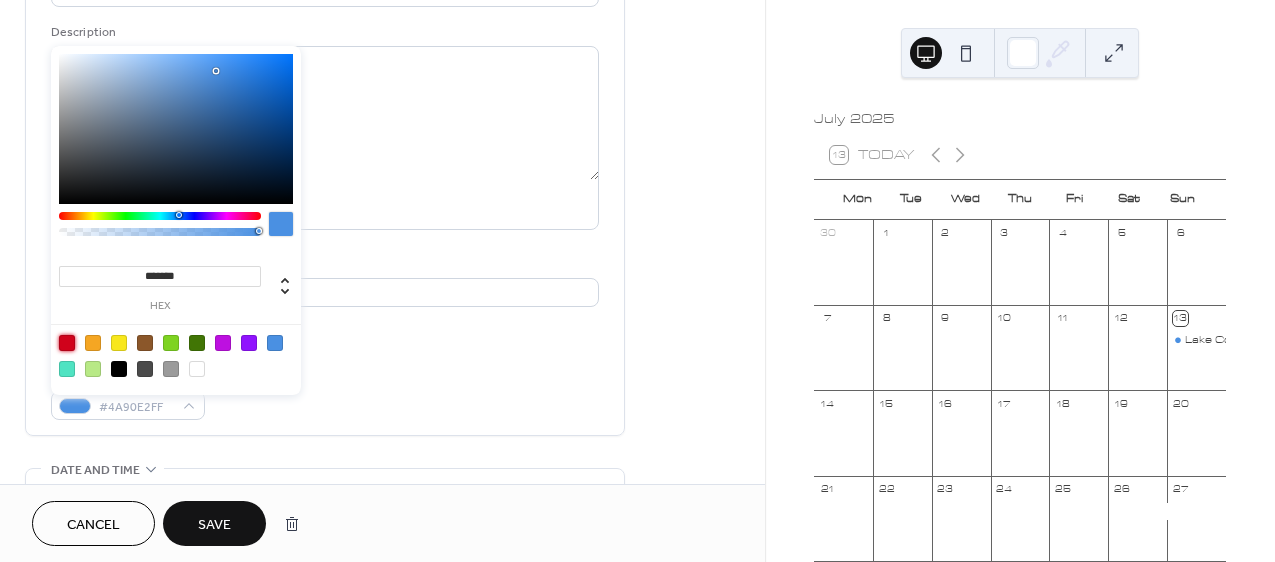 click at bounding box center [67, 343] 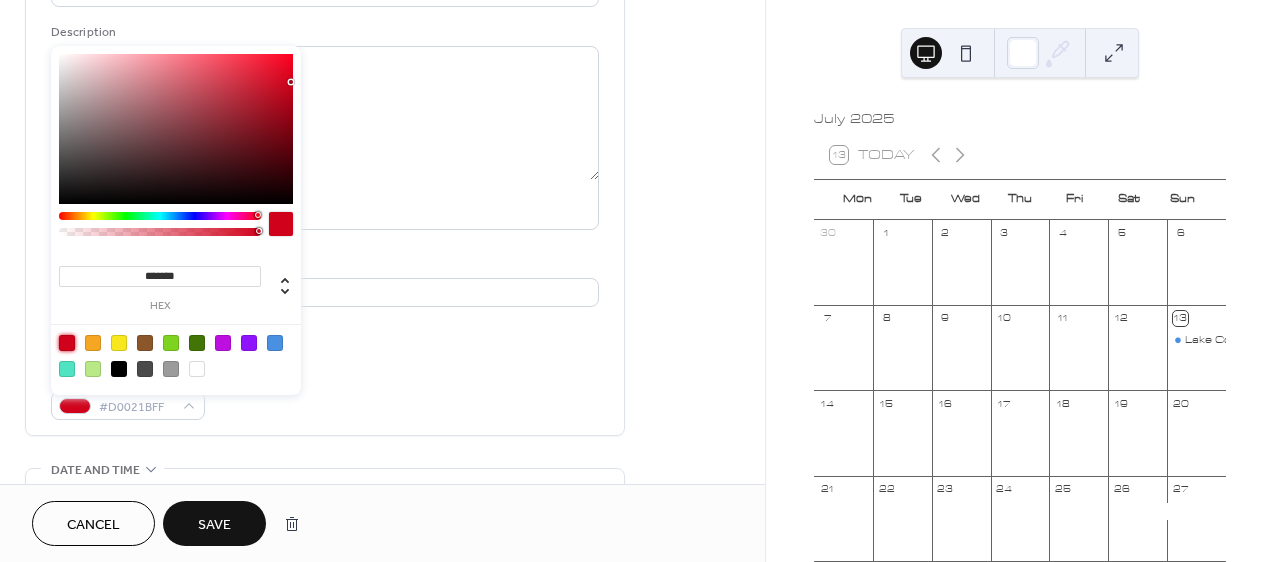 type on "*******" 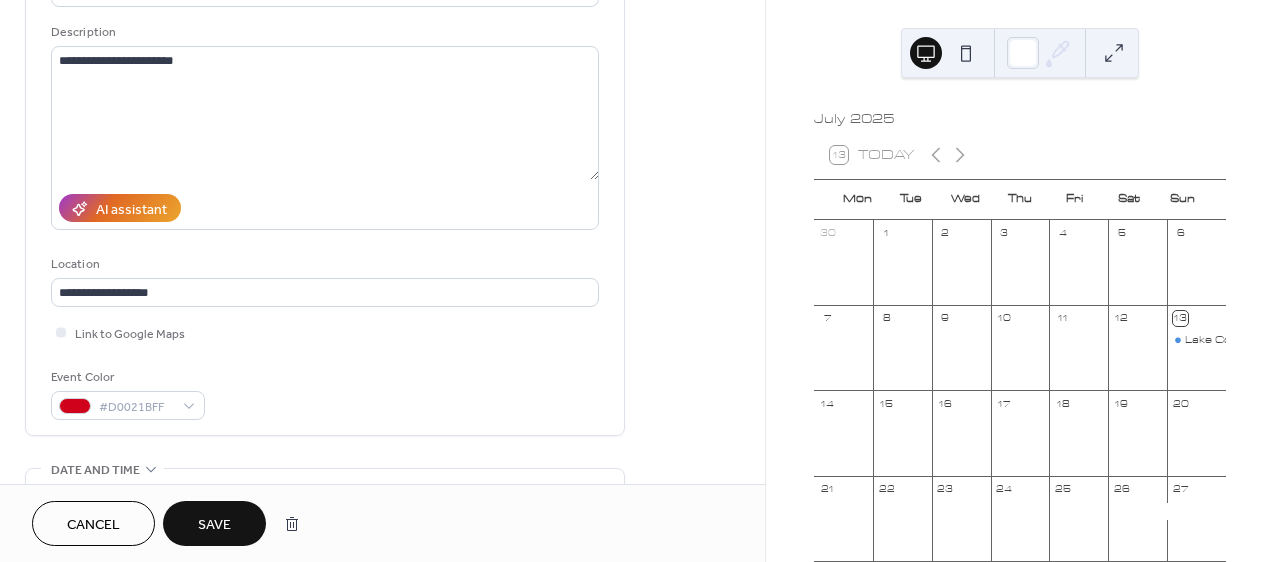 click on "Save" at bounding box center (214, 525) 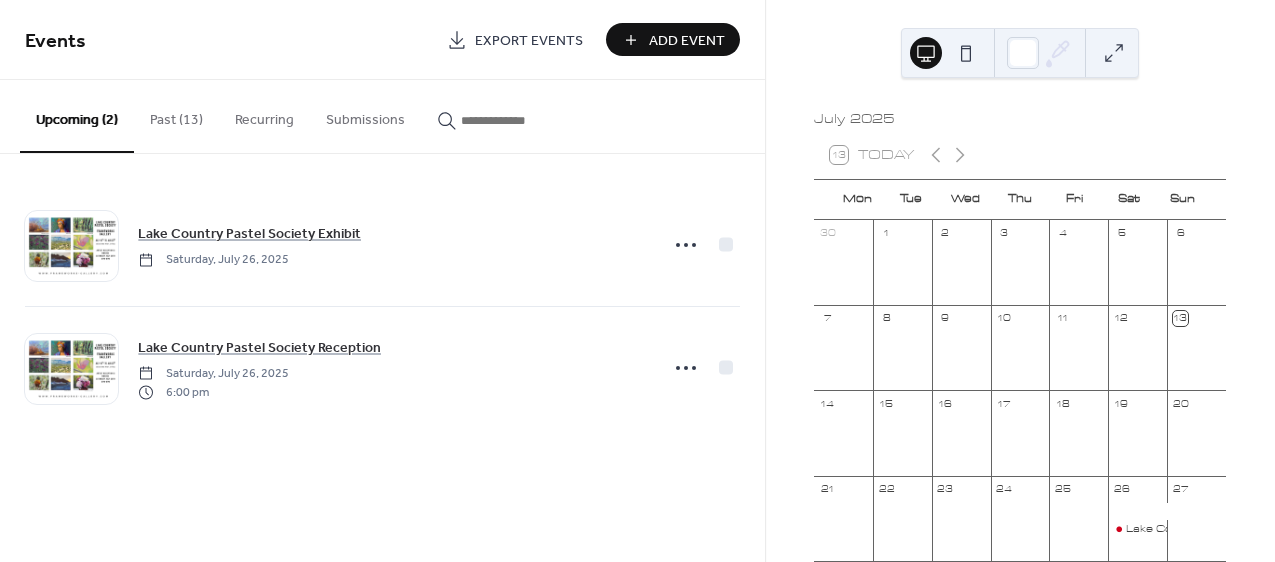 click on "July [YEAR] 13 Today Mon Tue Wed Thu Fri Sat Sun 30 1 2 3 4 5 6 7 8 9 10 11 12 13 14 15 16 17 18 19 20 21 22 23 24 25 26 Lake Country Pastel Society Reception  27 28 29 30 31 1 2 3 4 5 6 7 8 9 10 Subscribe" at bounding box center [1020, 456] 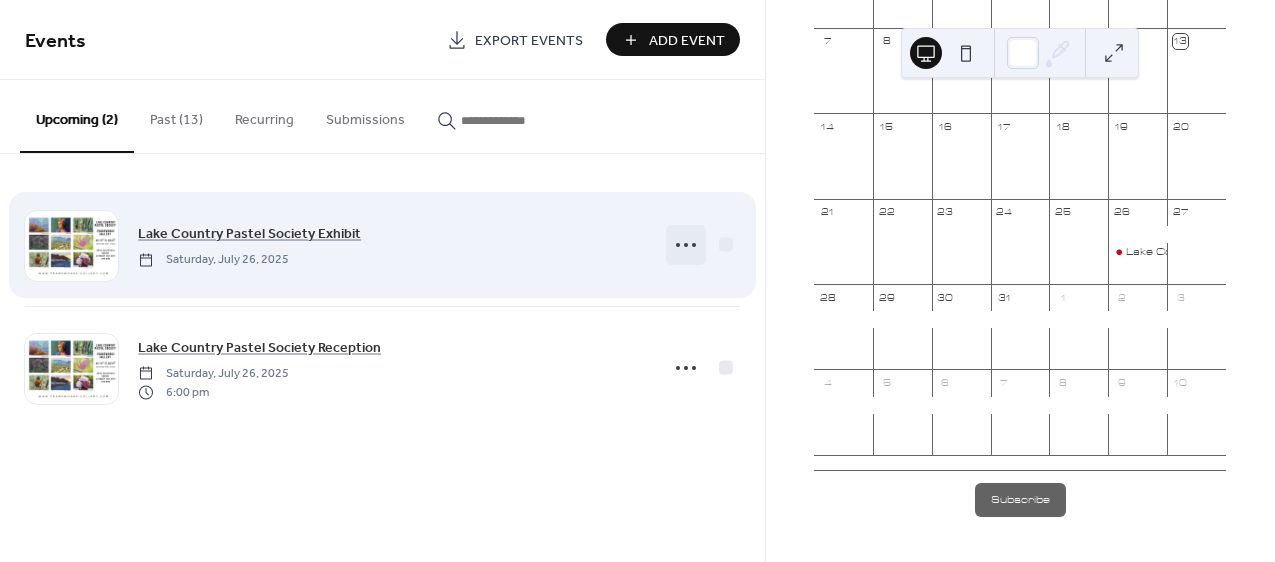 click 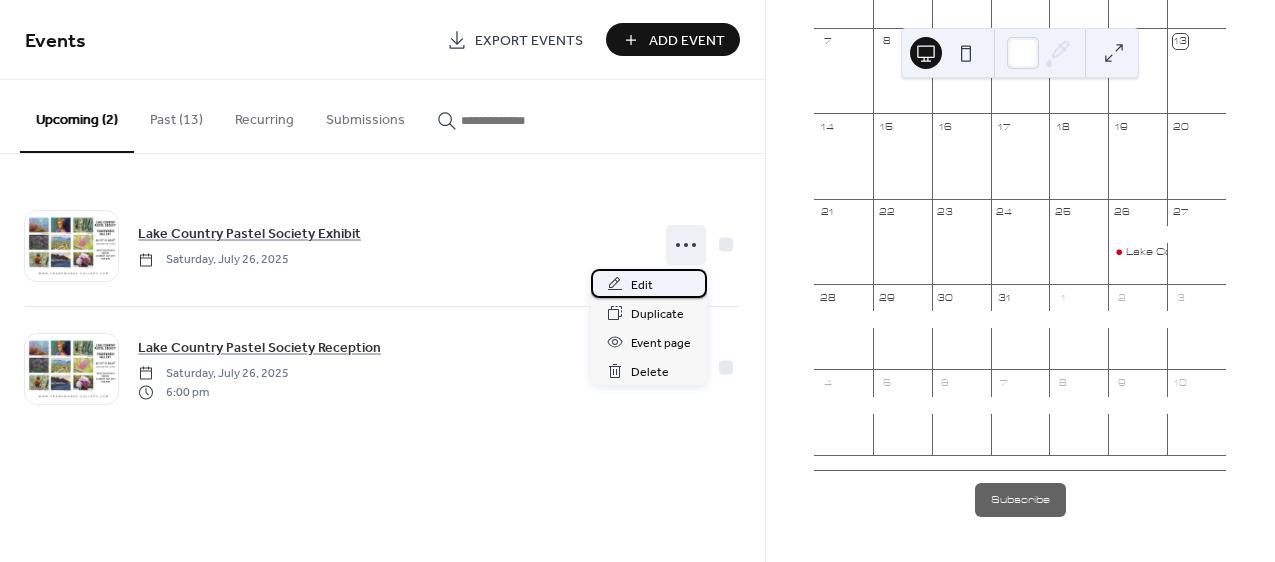 click on "Edit" at bounding box center (642, 285) 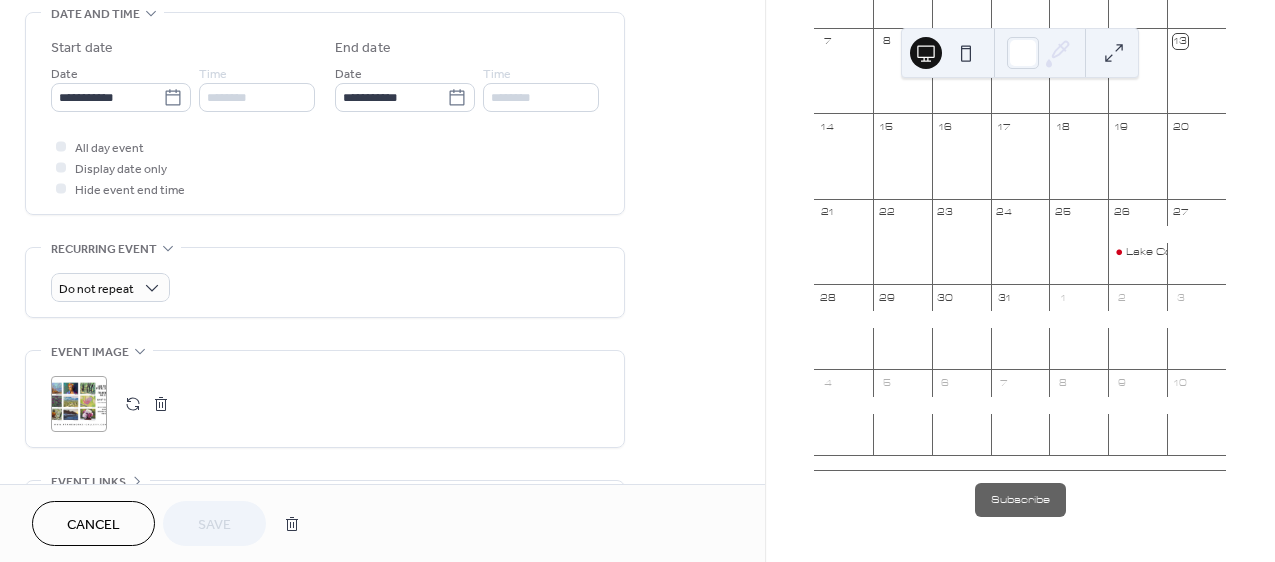 scroll, scrollTop: 611, scrollLeft: 0, axis: vertical 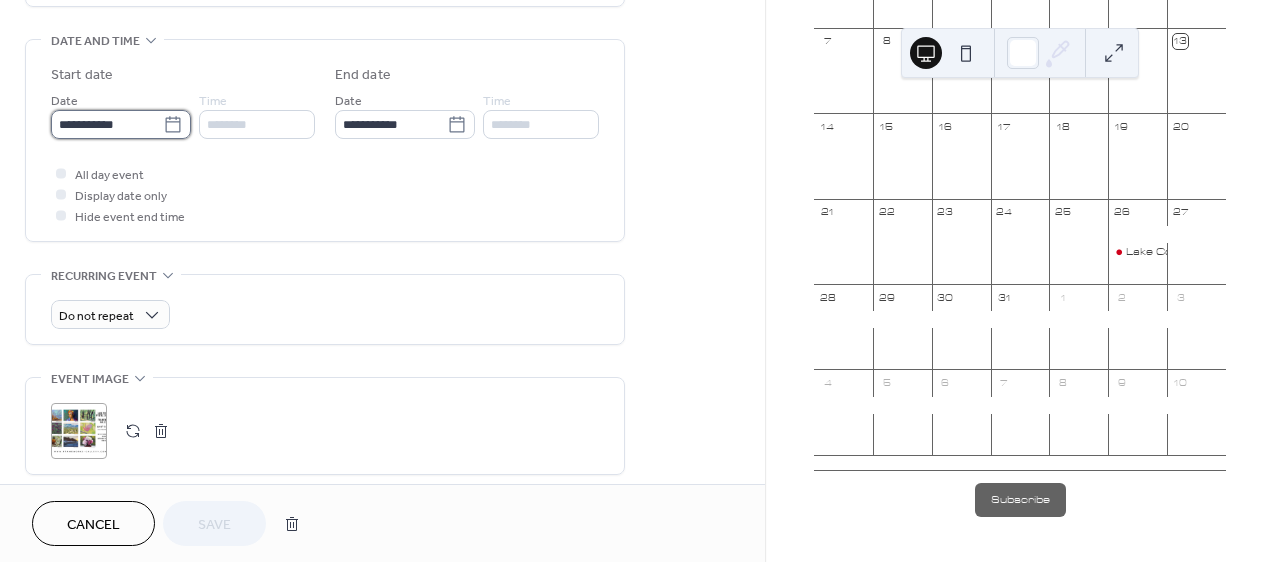 click on "**********" at bounding box center (107, 124) 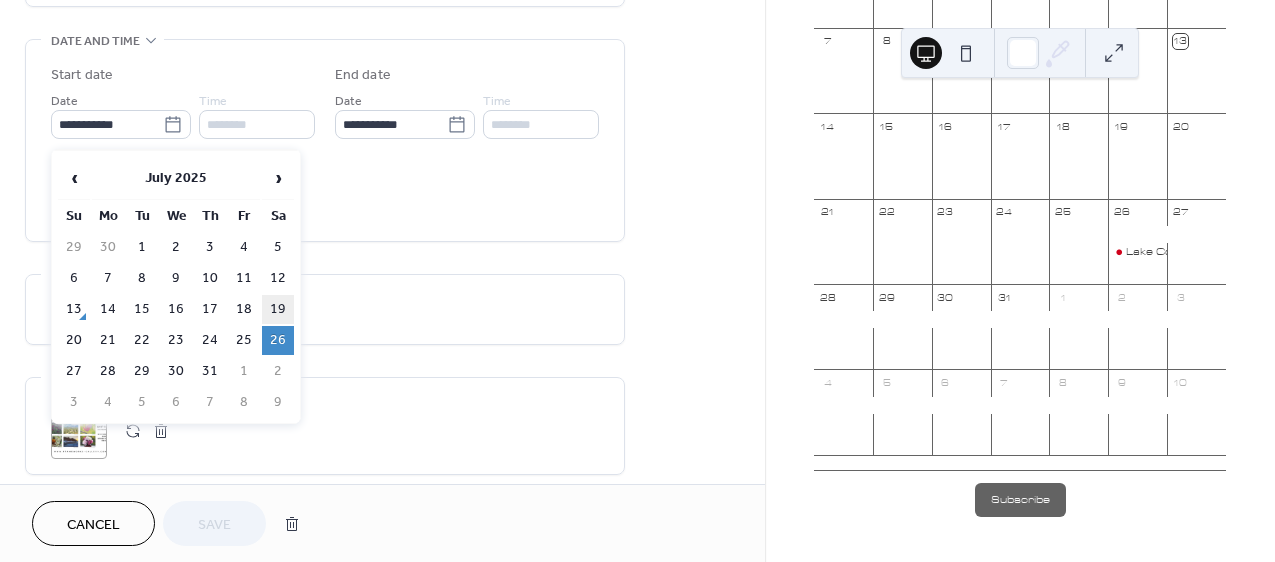 click on "19" at bounding box center [278, 309] 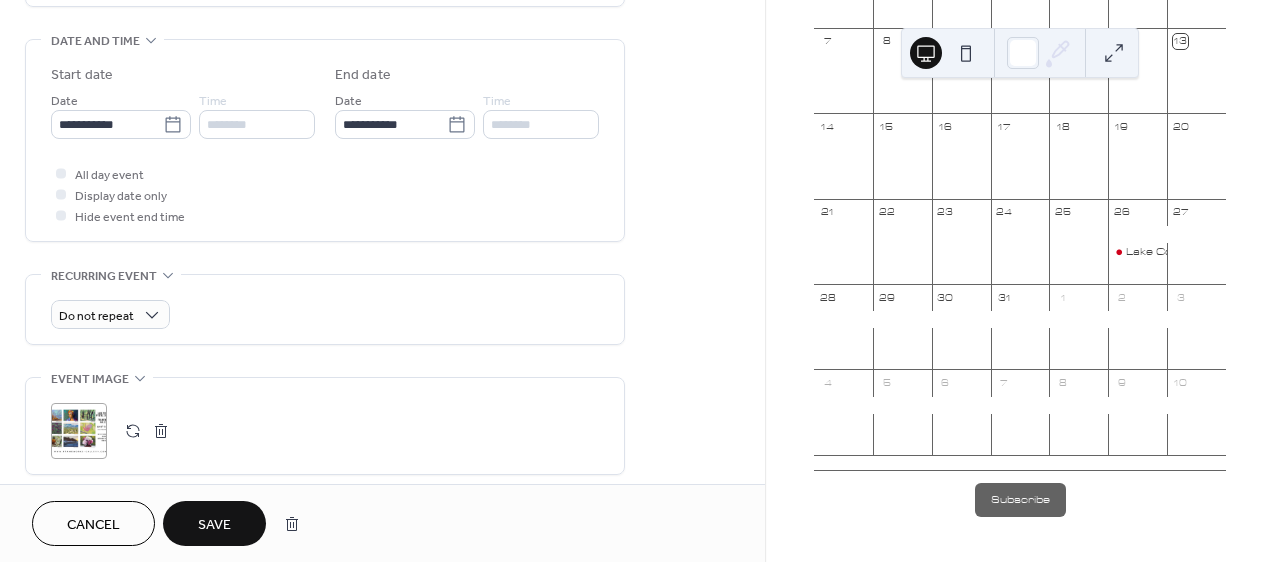 type on "**********" 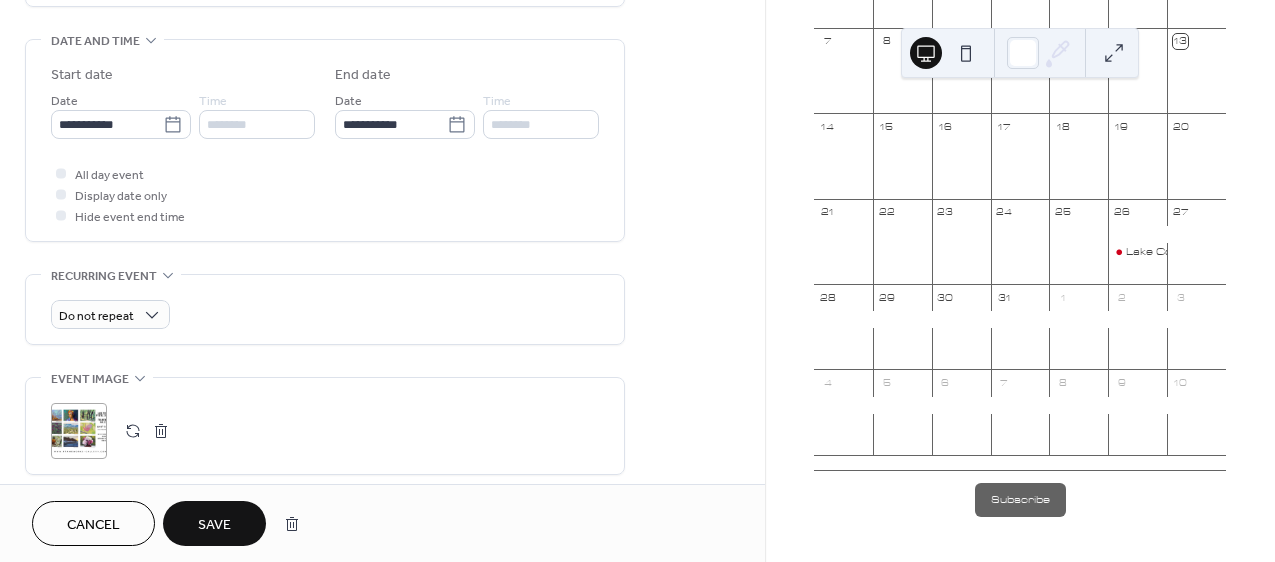 type on "**********" 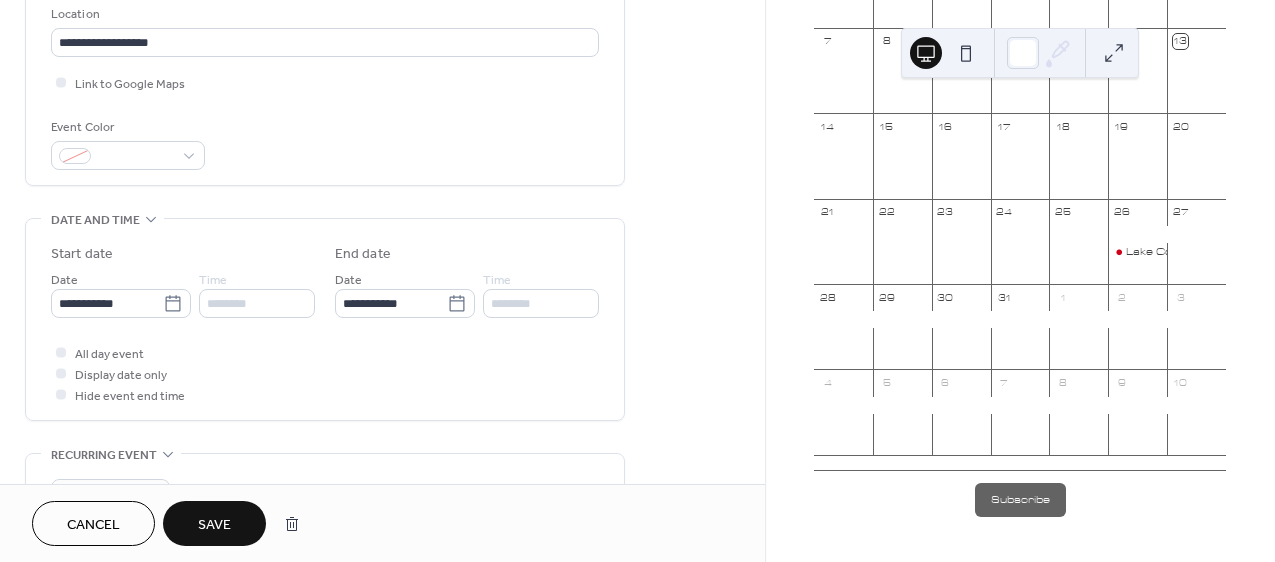 scroll, scrollTop: 389, scrollLeft: 0, axis: vertical 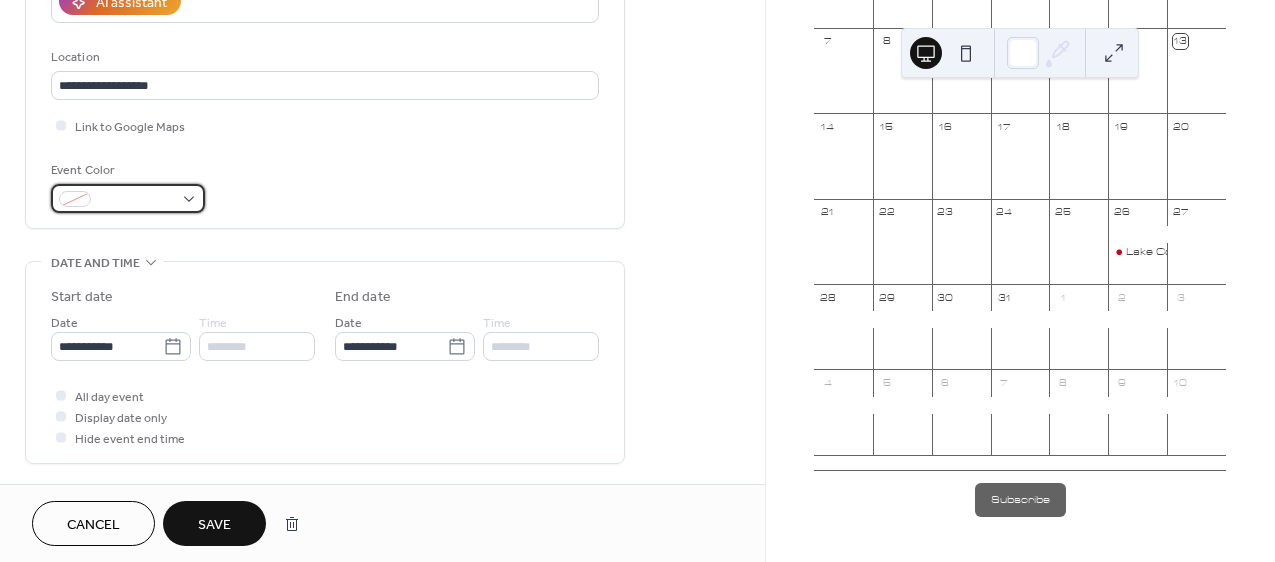 click at bounding box center [136, 200] 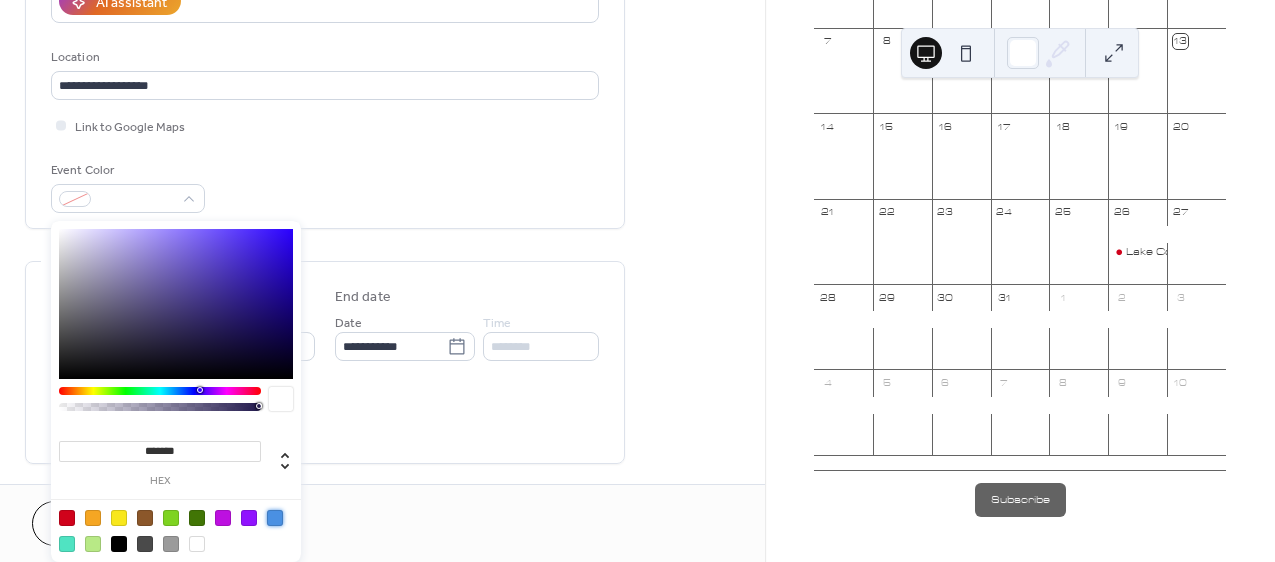 click at bounding box center (275, 518) 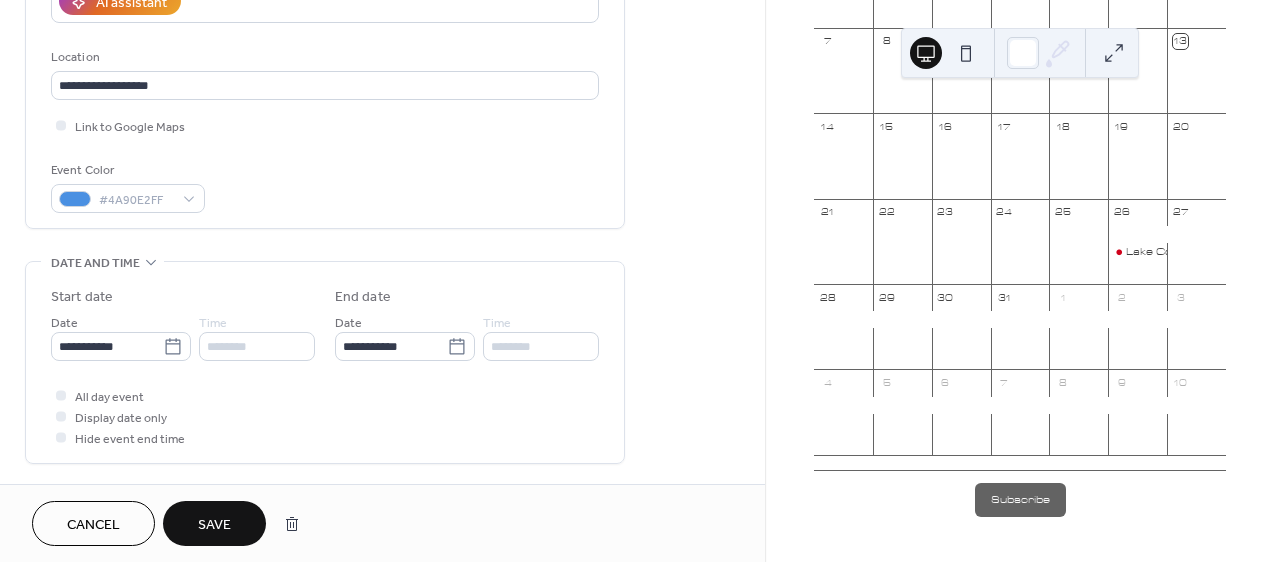 click on "**********" at bounding box center [382, 330] 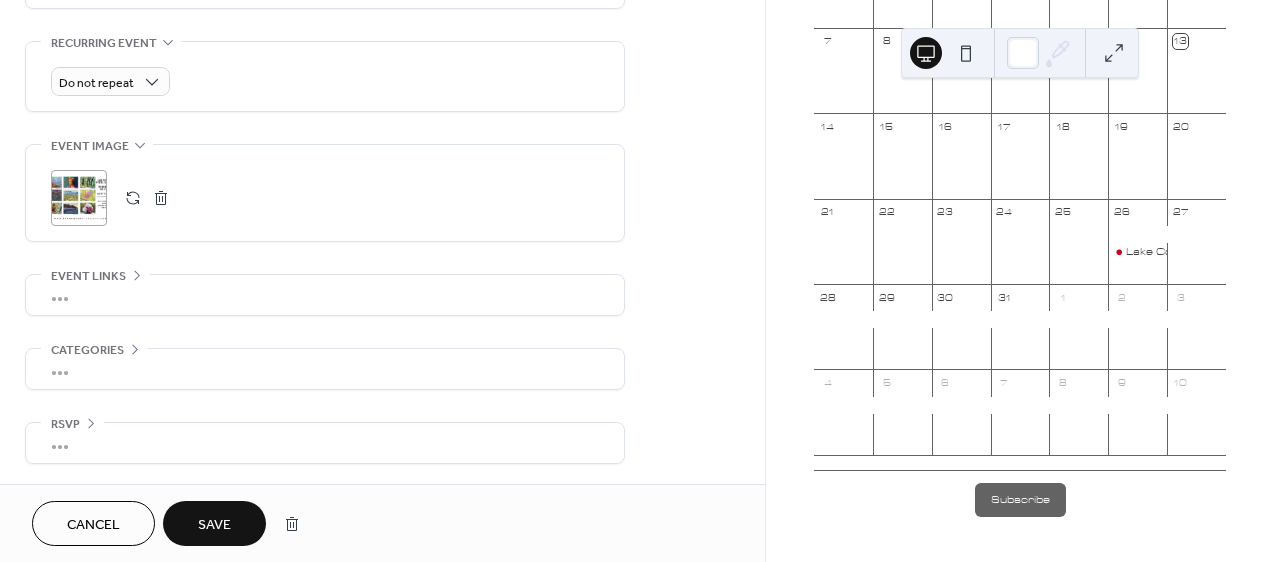 click on "Save" at bounding box center (214, 523) 